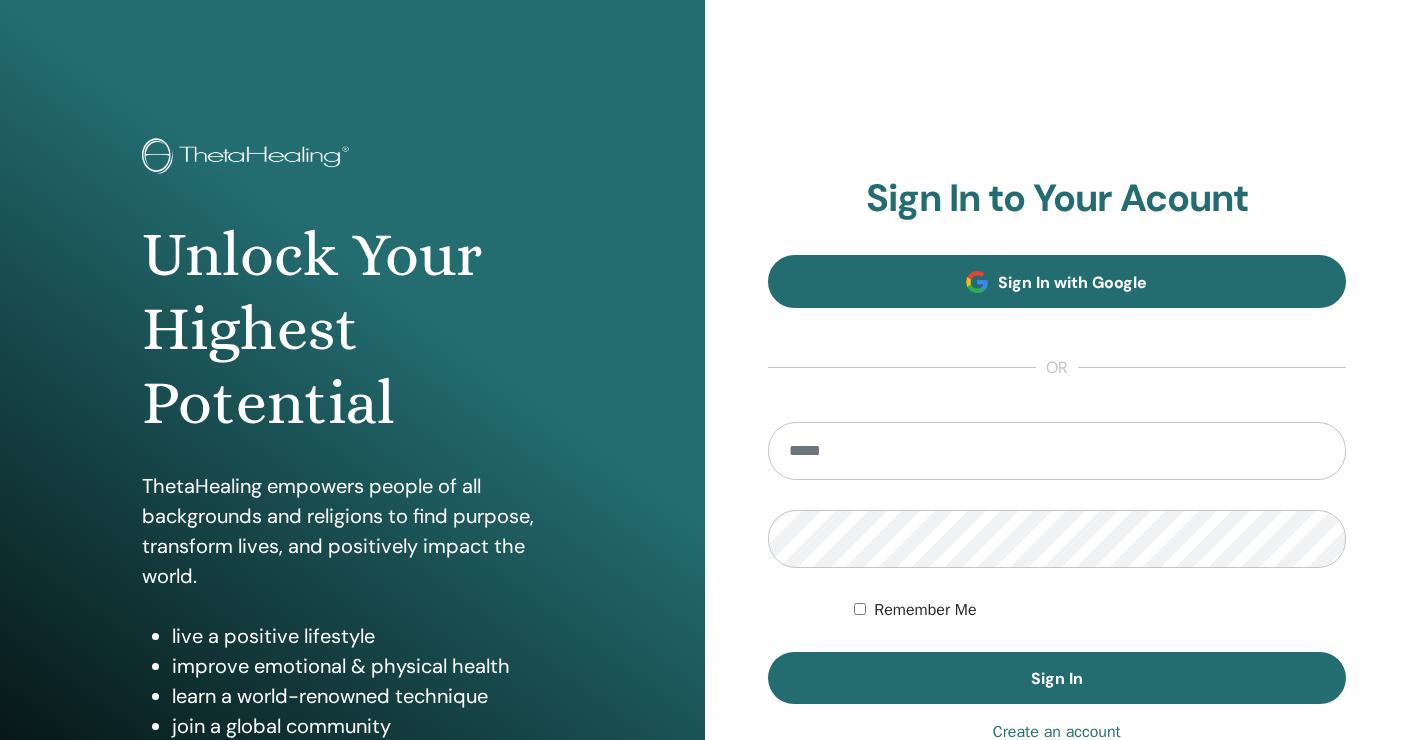 scroll, scrollTop: 0, scrollLeft: 0, axis: both 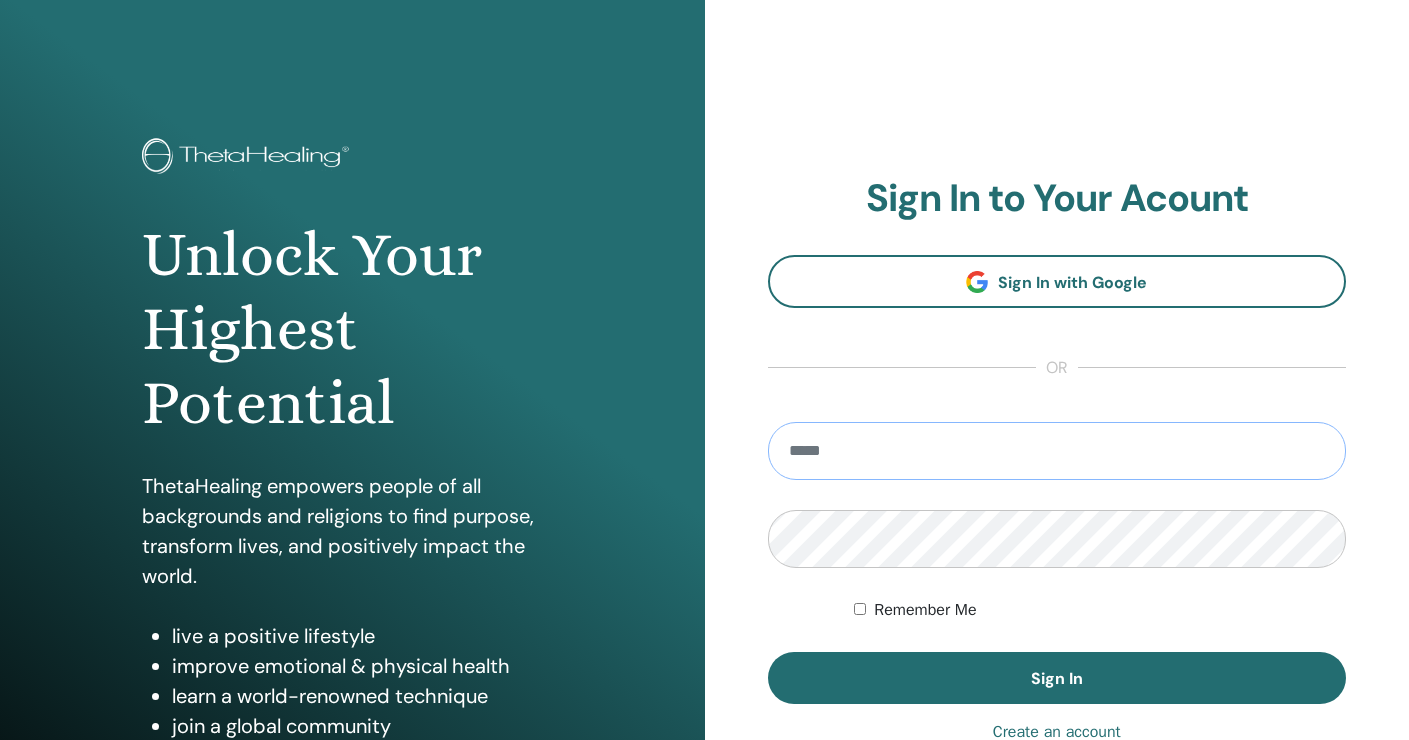 type on "**********" 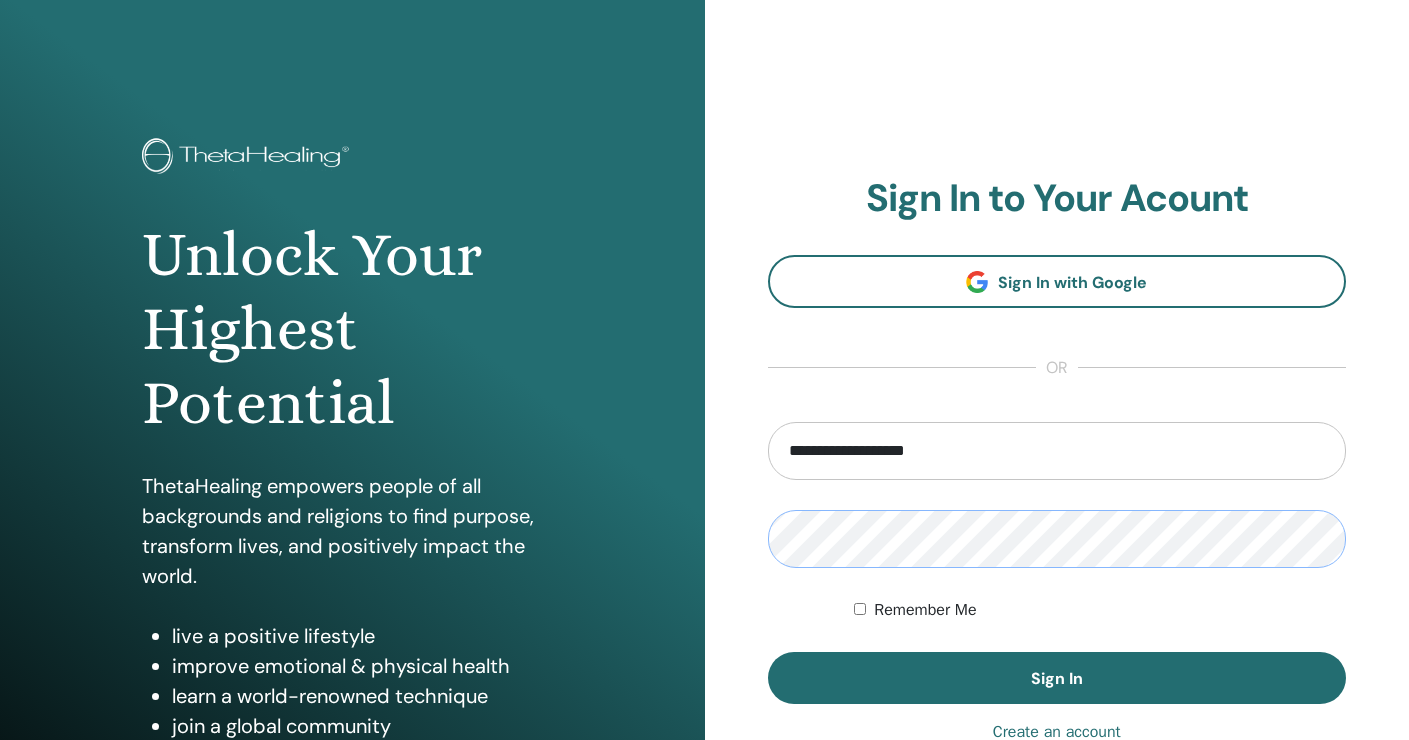 click on "Sign In" at bounding box center [1057, 678] 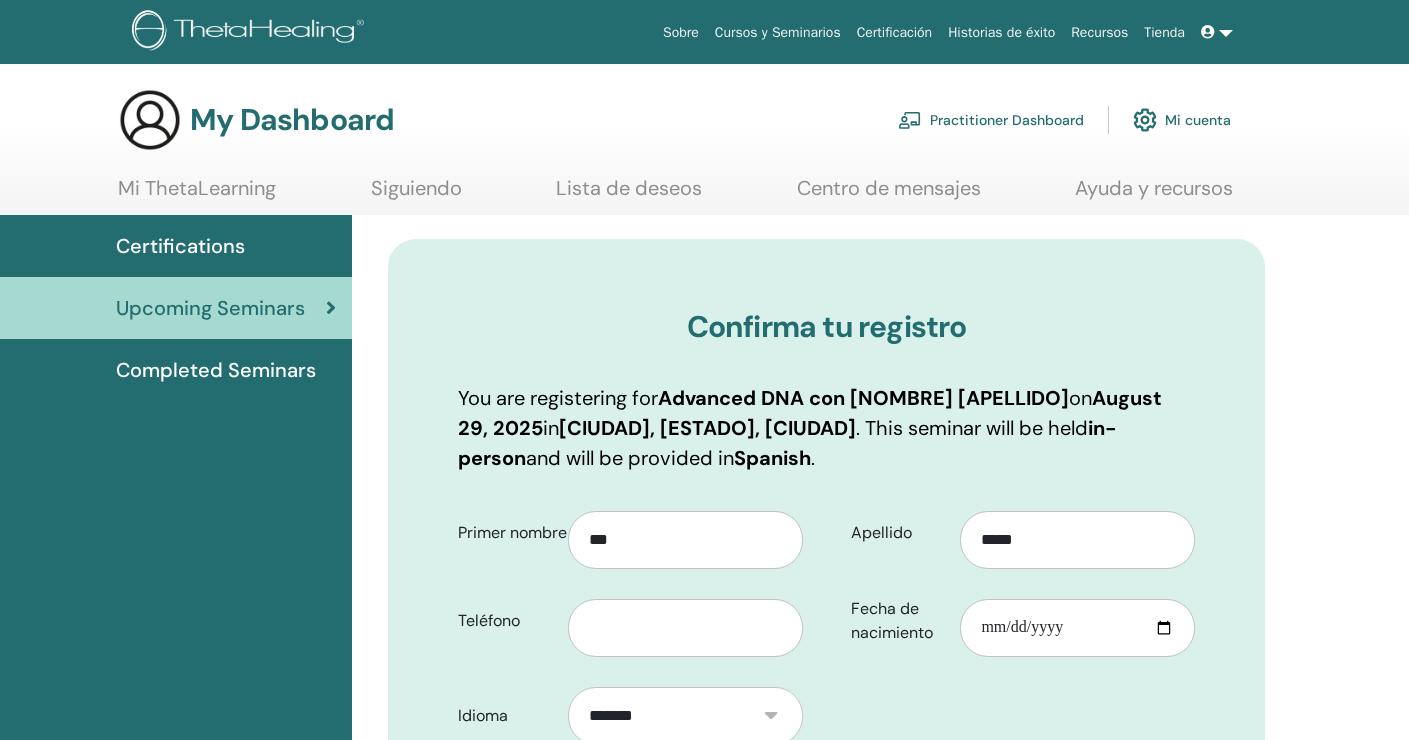 scroll, scrollTop: 0, scrollLeft: 0, axis: both 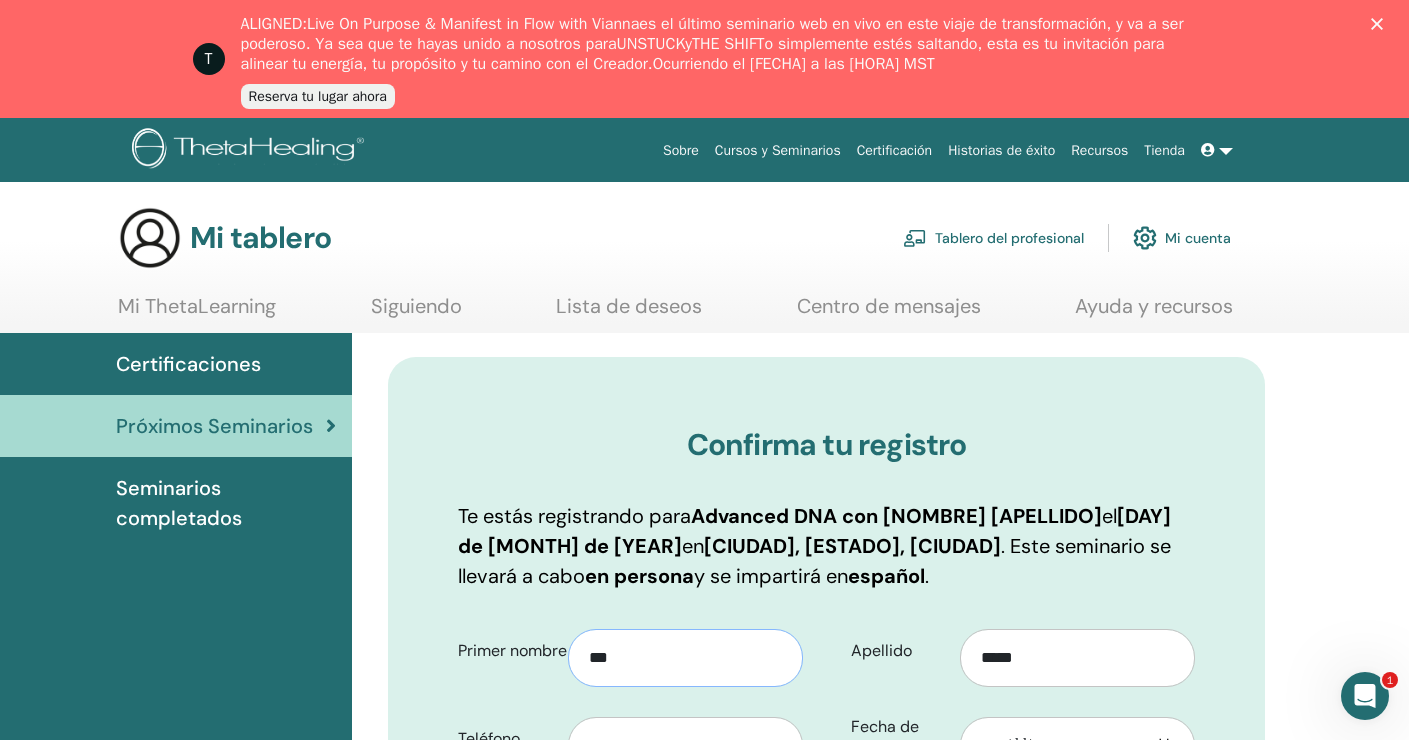 click on "***" at bounding box center [685, 658] 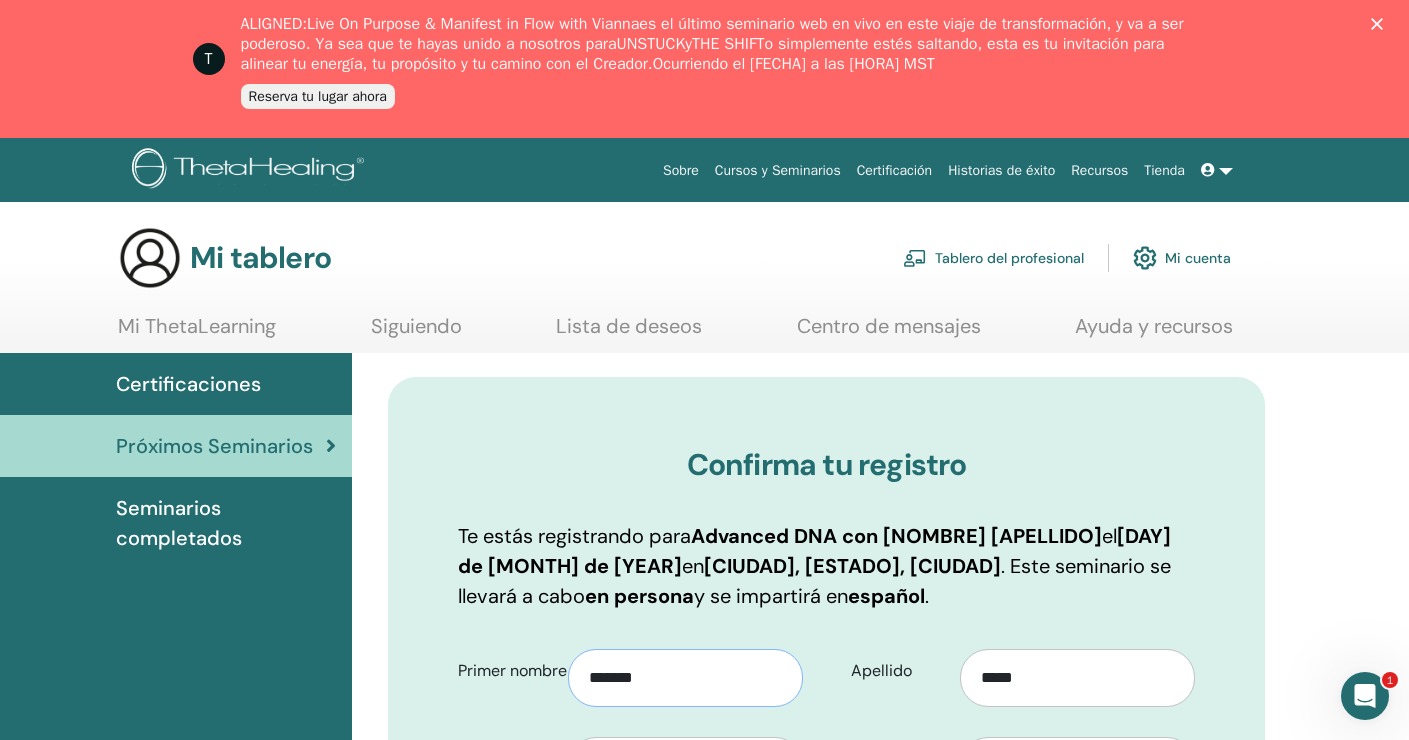 type on "*******" 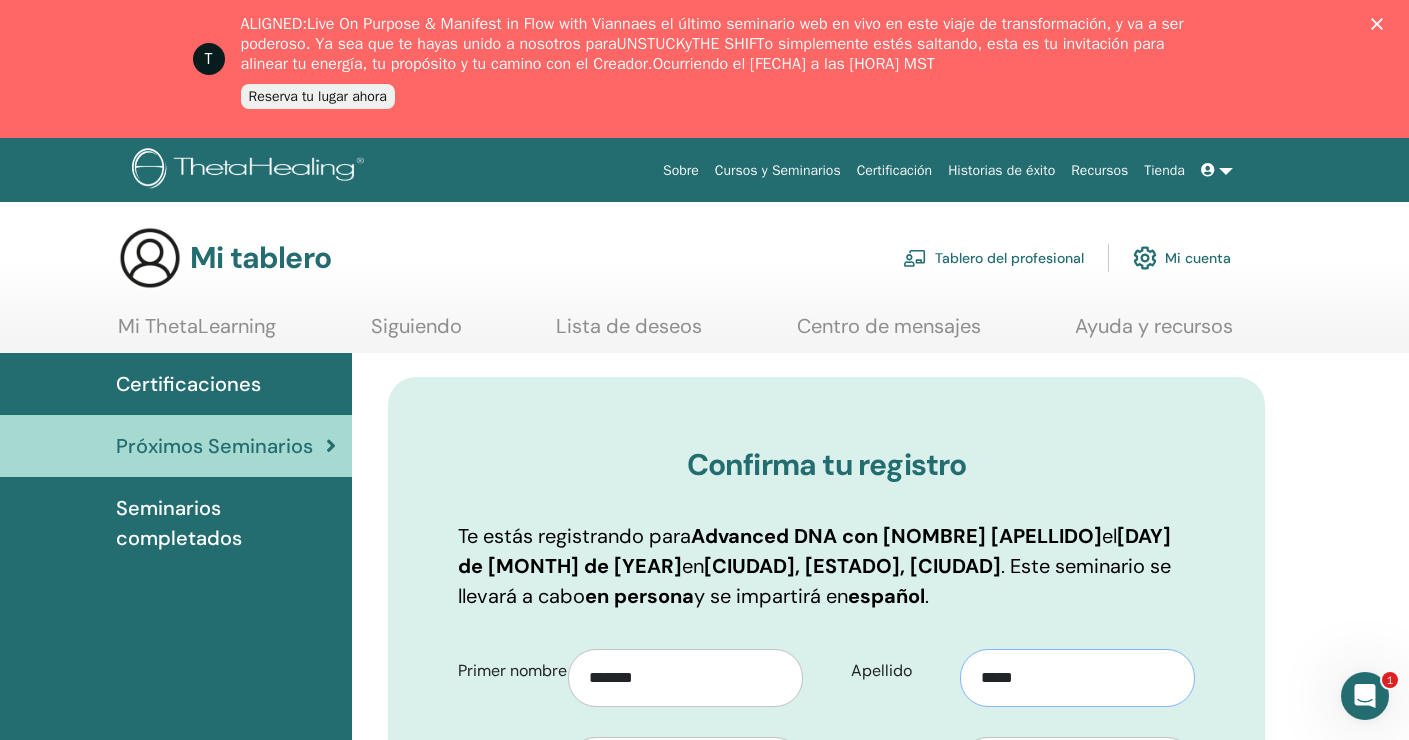 click on "*****" at bounding box center [1077, 678] 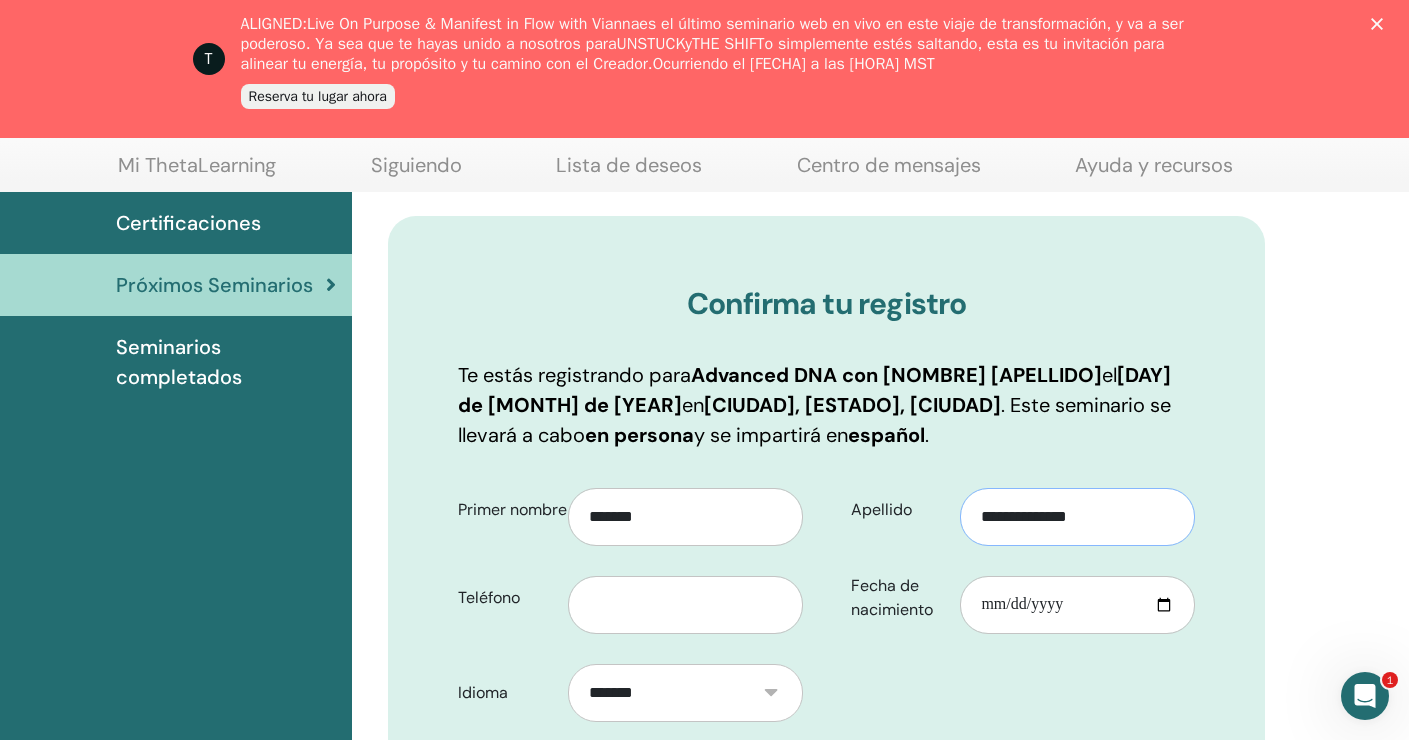 scroll, scrollTop: 249, scrollLeft: 0, axis: vertical 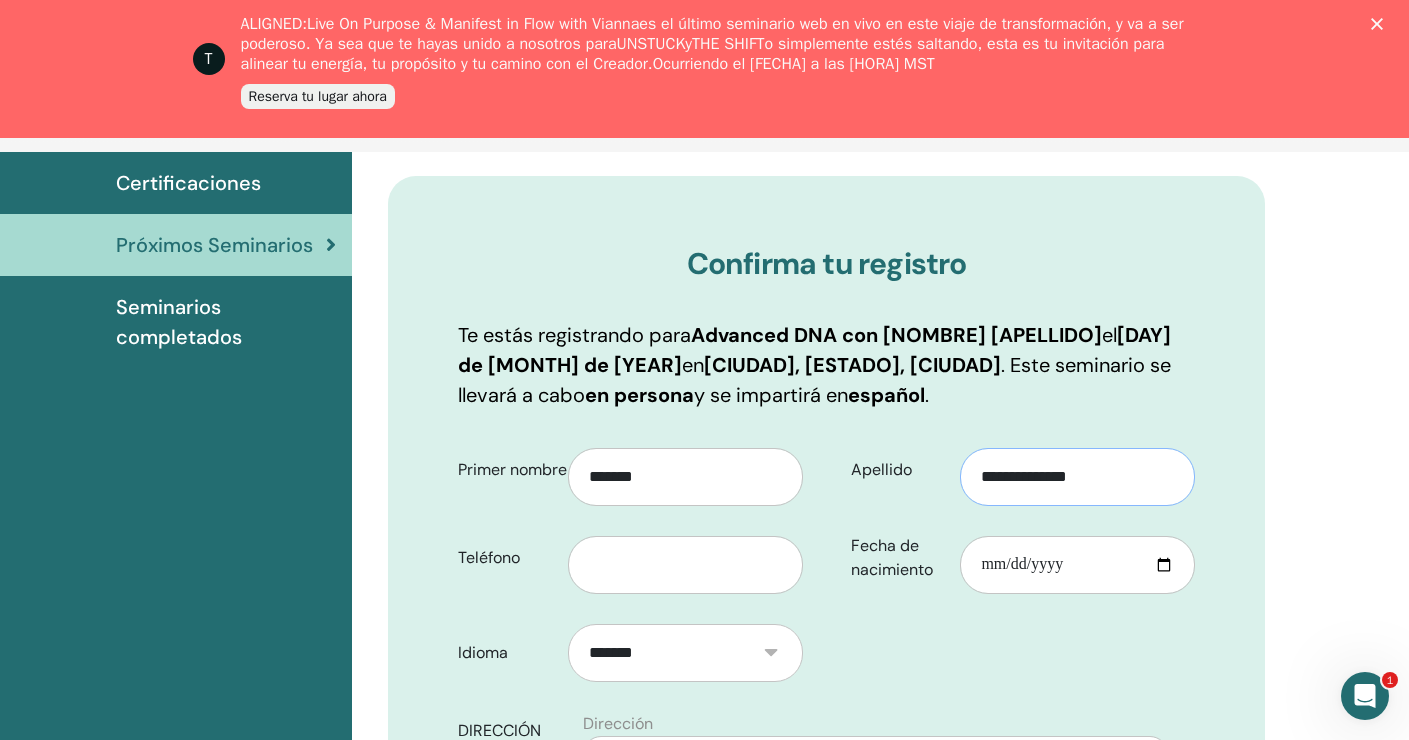 type on "**********" 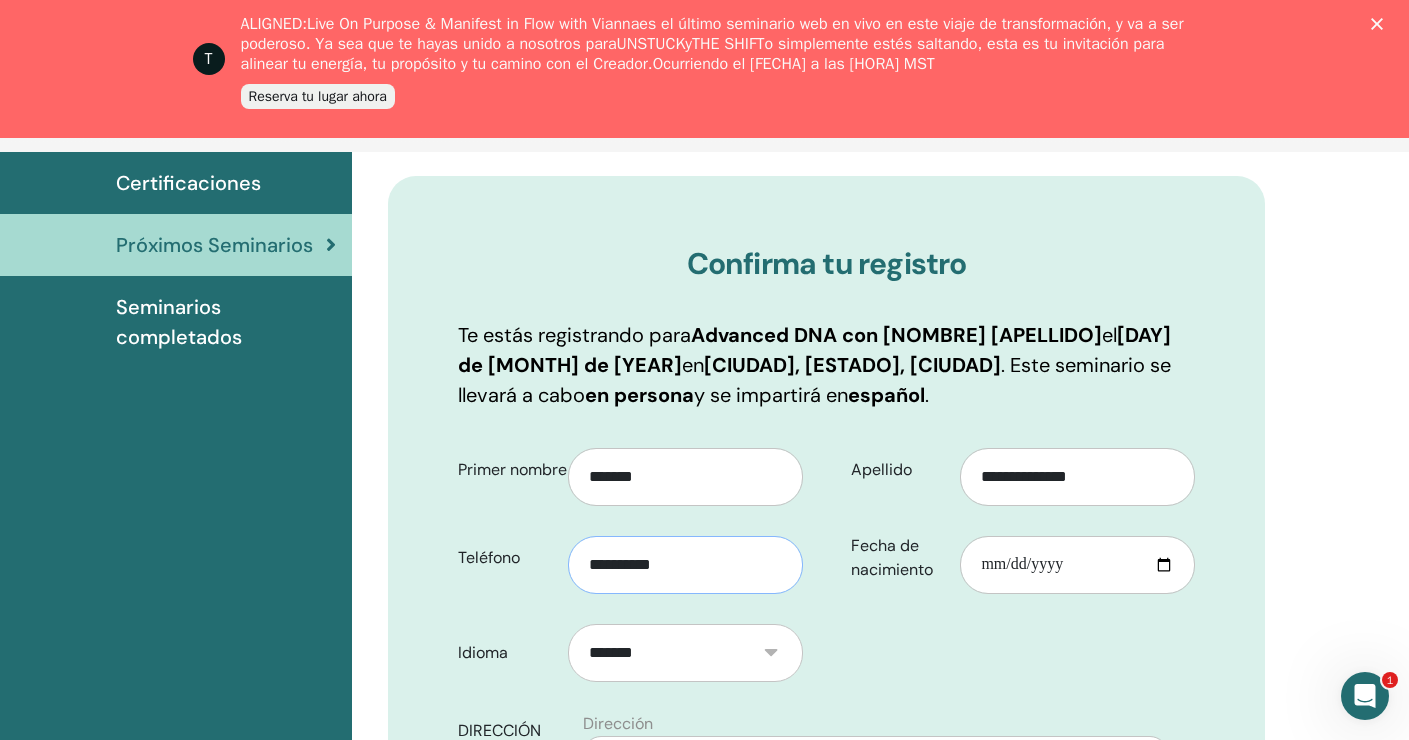 type on "**********" 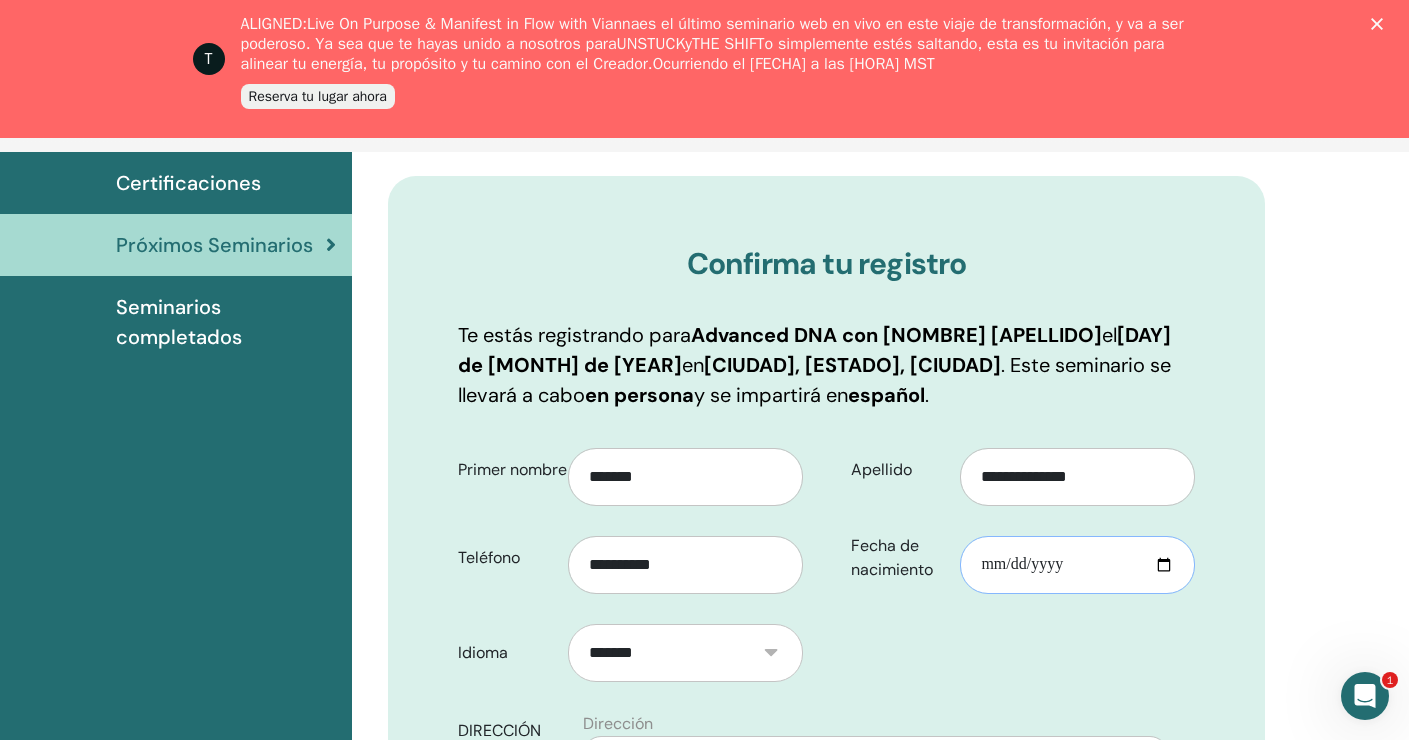 click on "Fecha de nacimiento" at bounding box center (1077, 565) 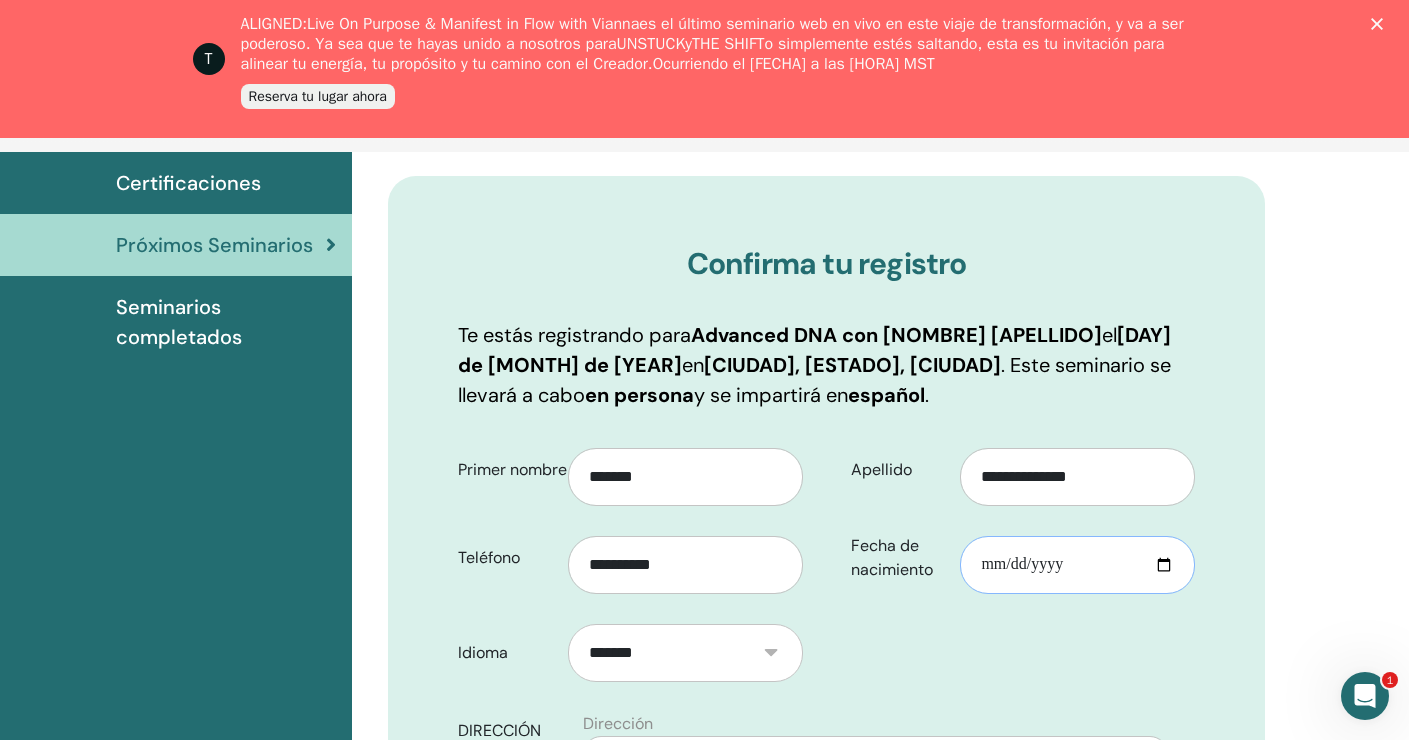 click on "**********" at bounding box center (1077, 565) 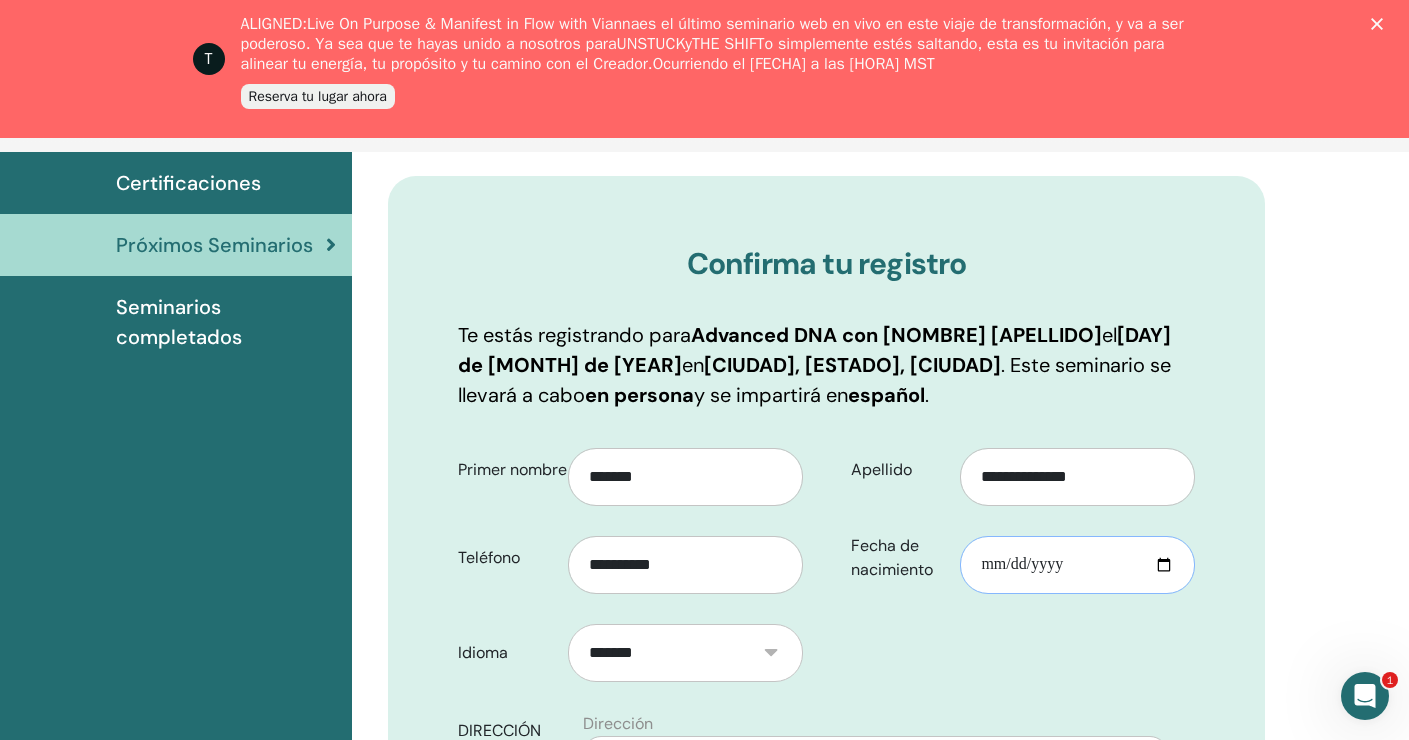 click on "**********" at bounding box center (1077, 565) 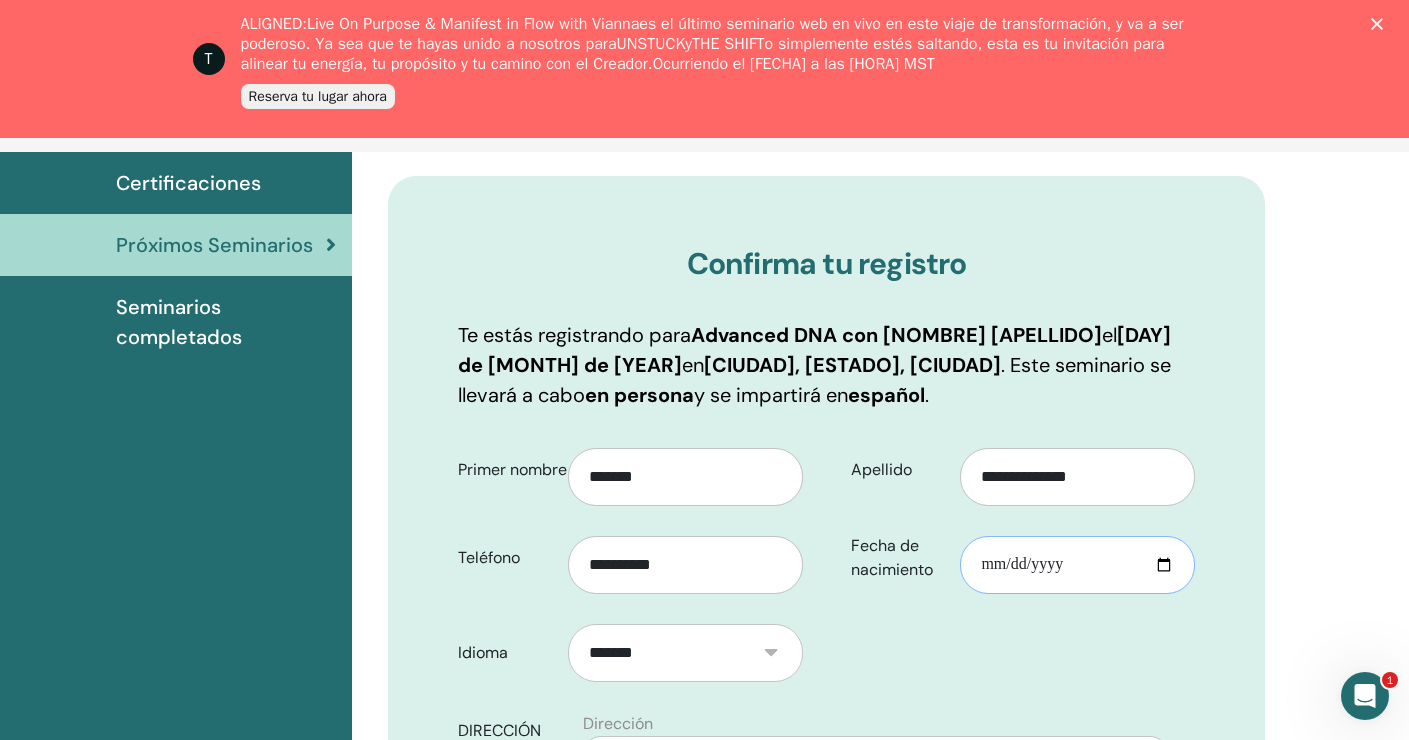 click on "Fecha de nacimiento" at bounding box center [1077, 565] 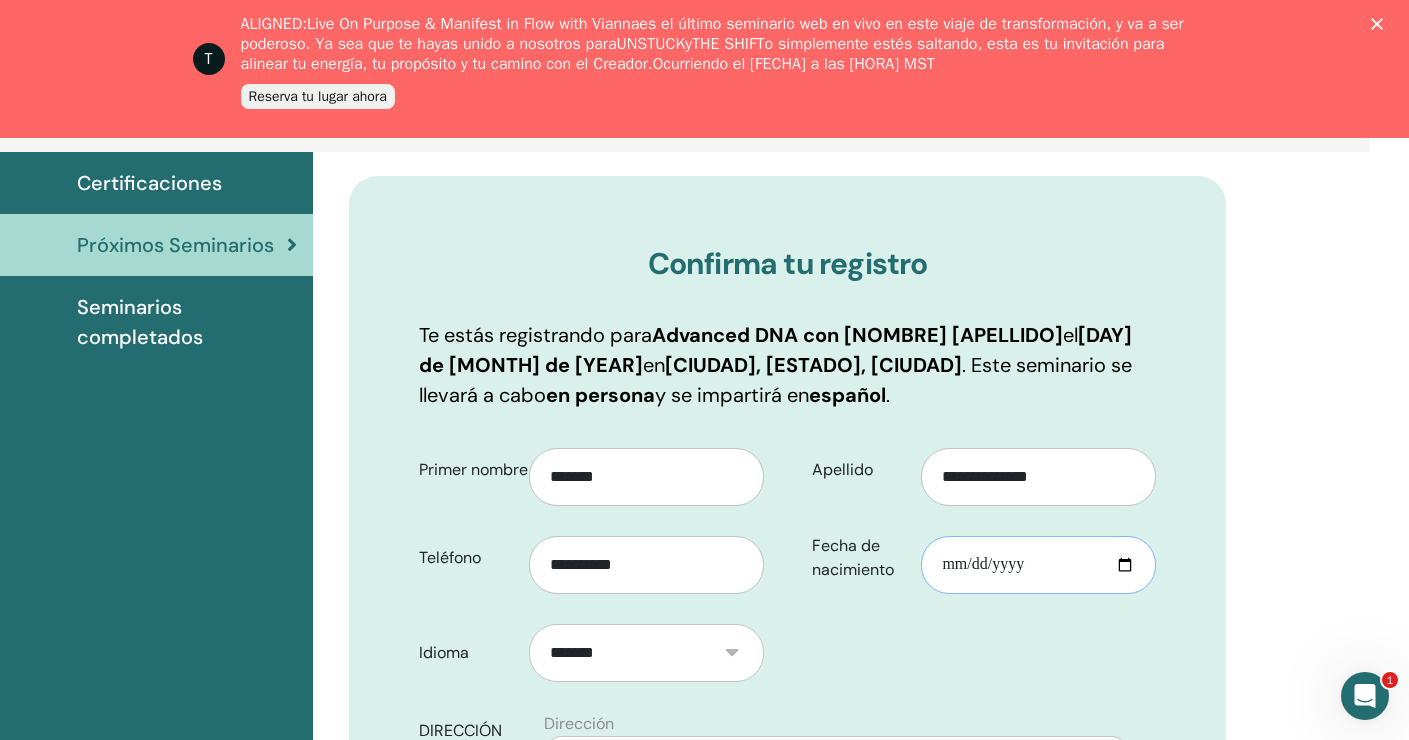 scroll, scrollTop: 249, scrollLeft: 39, axis: both 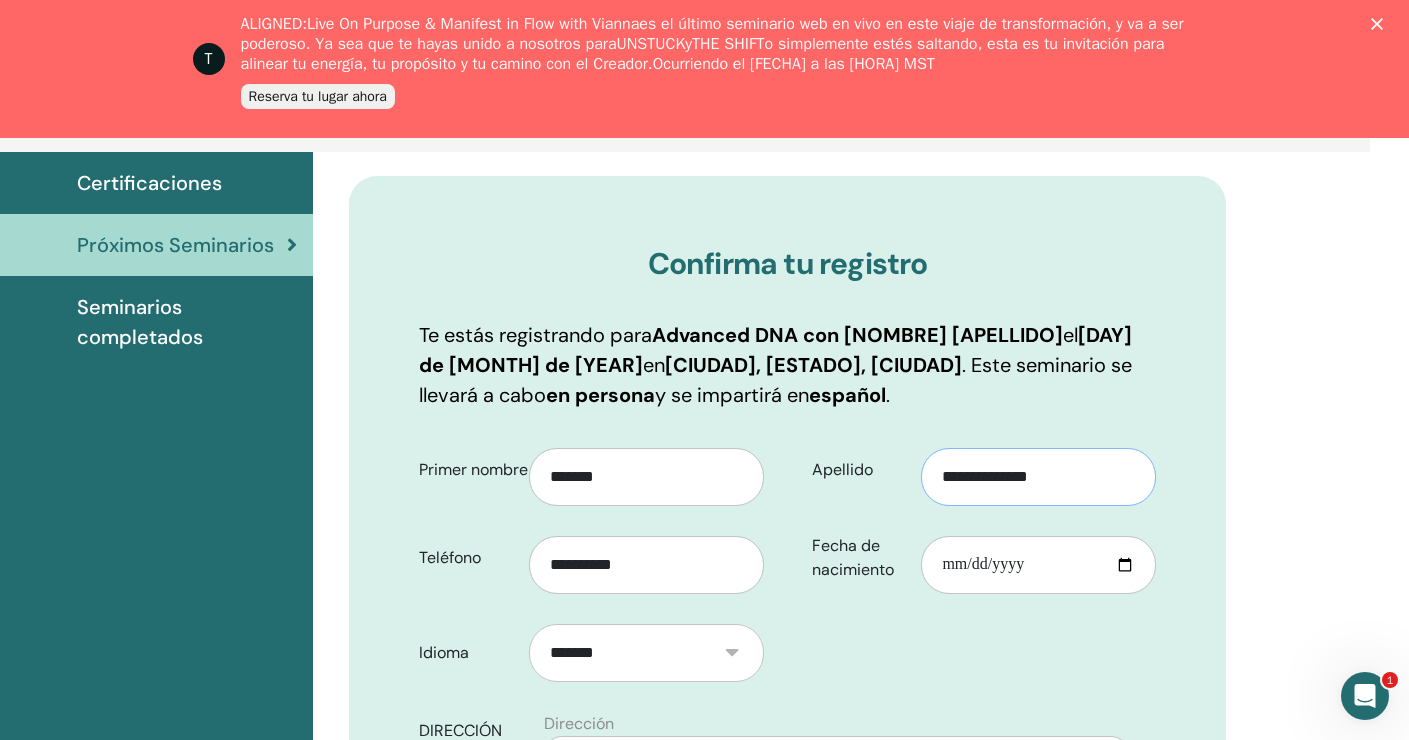 click on "**********" at bounding box center (1038, 477) 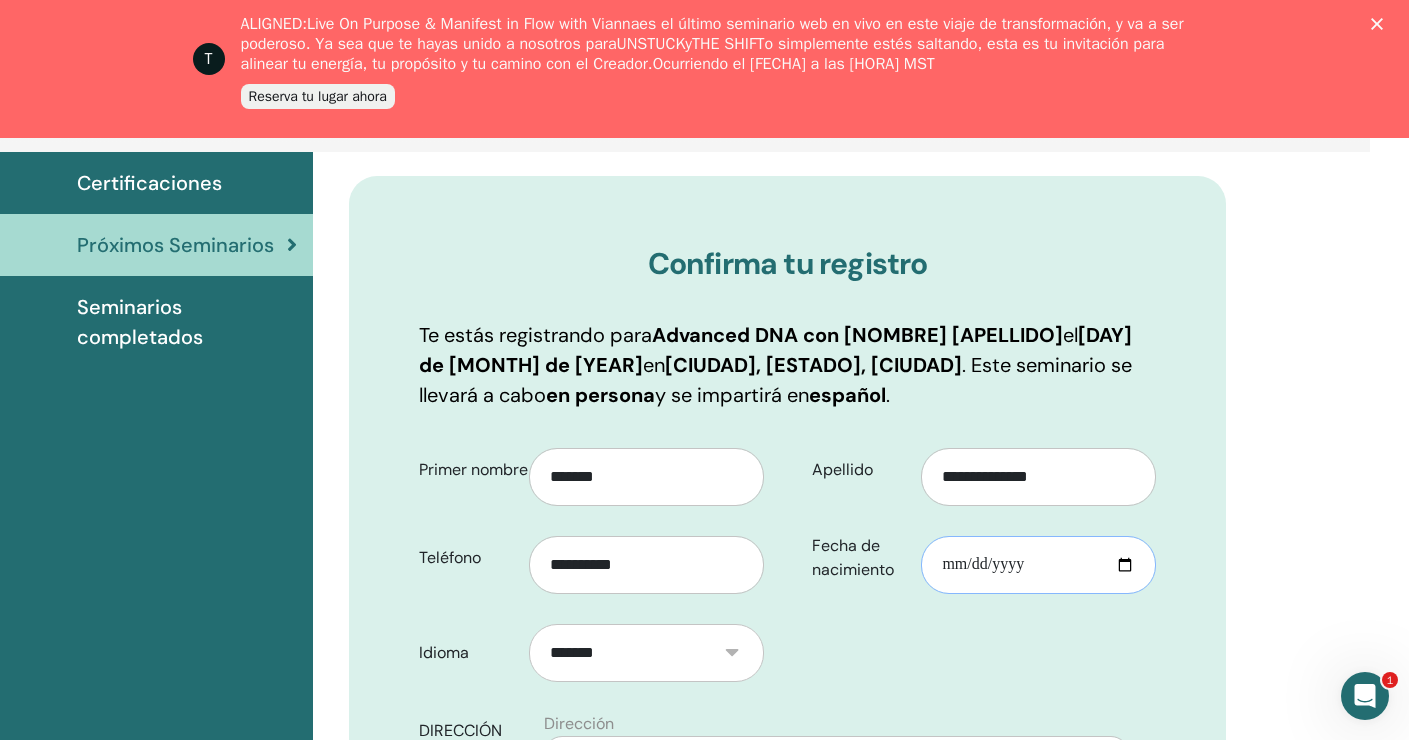 click on "**********" at bounding box center [1038, 565] 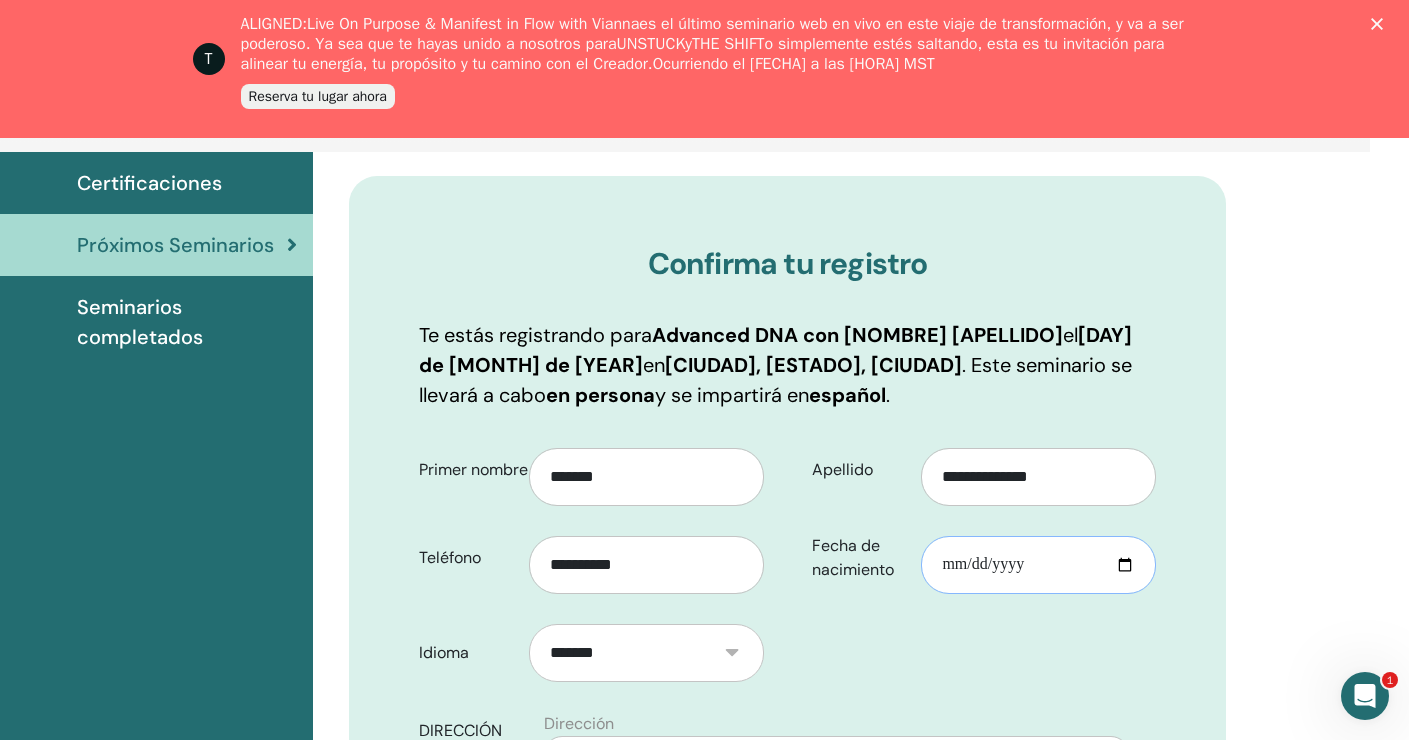 click on "**********" at bounding box center (1038, 565) 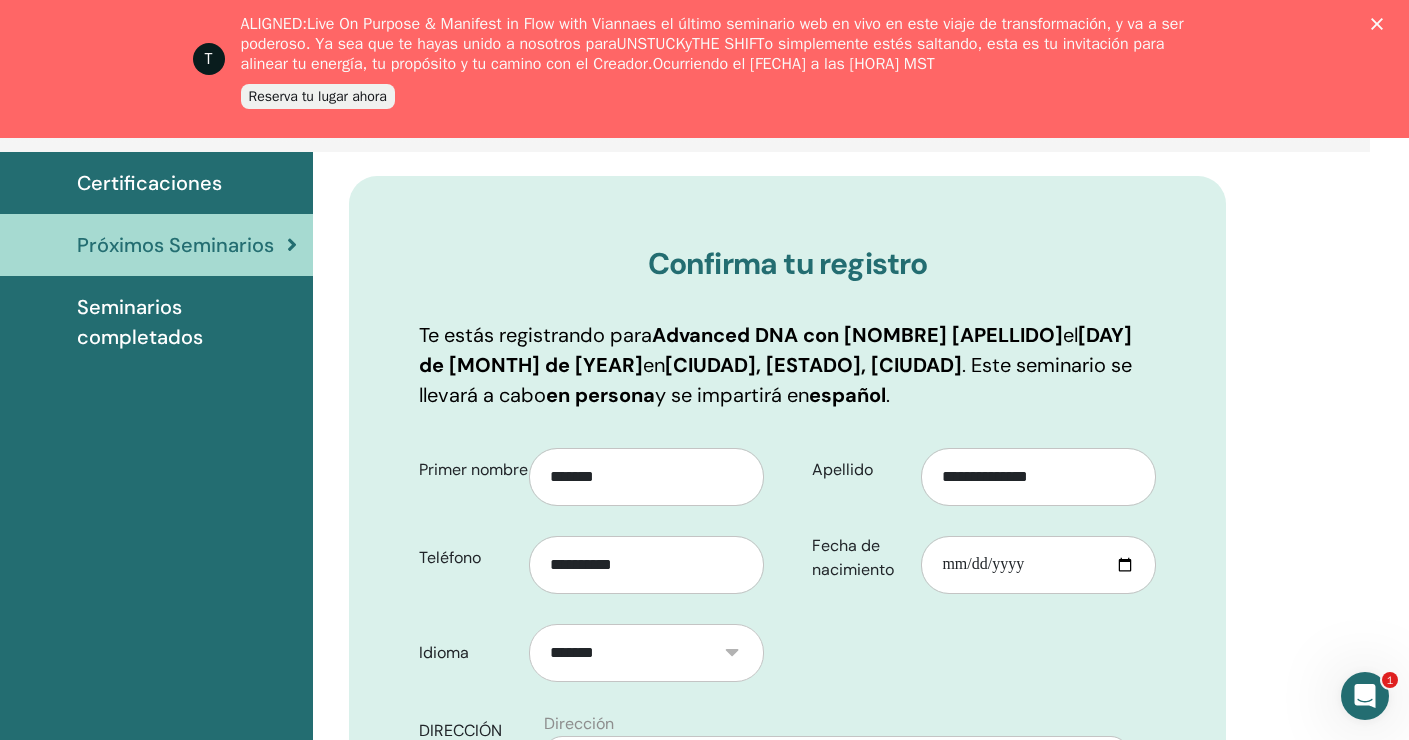 click on "Apellido
[APELLIDO]
Fecha de nacimiento
[FECHA DE NACIMIENTO]" at bounding box center (979, 522) 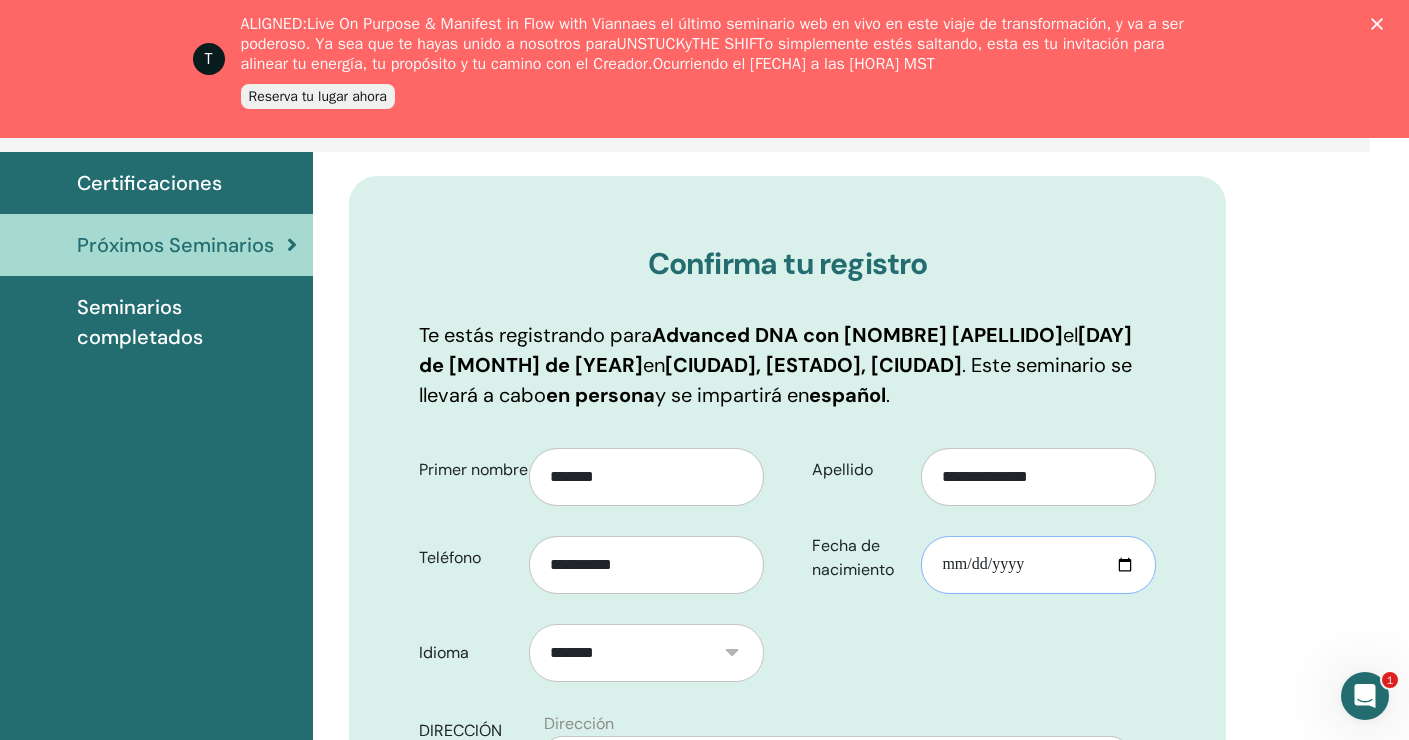 click on "**********" at bounding box center (1038, 565) 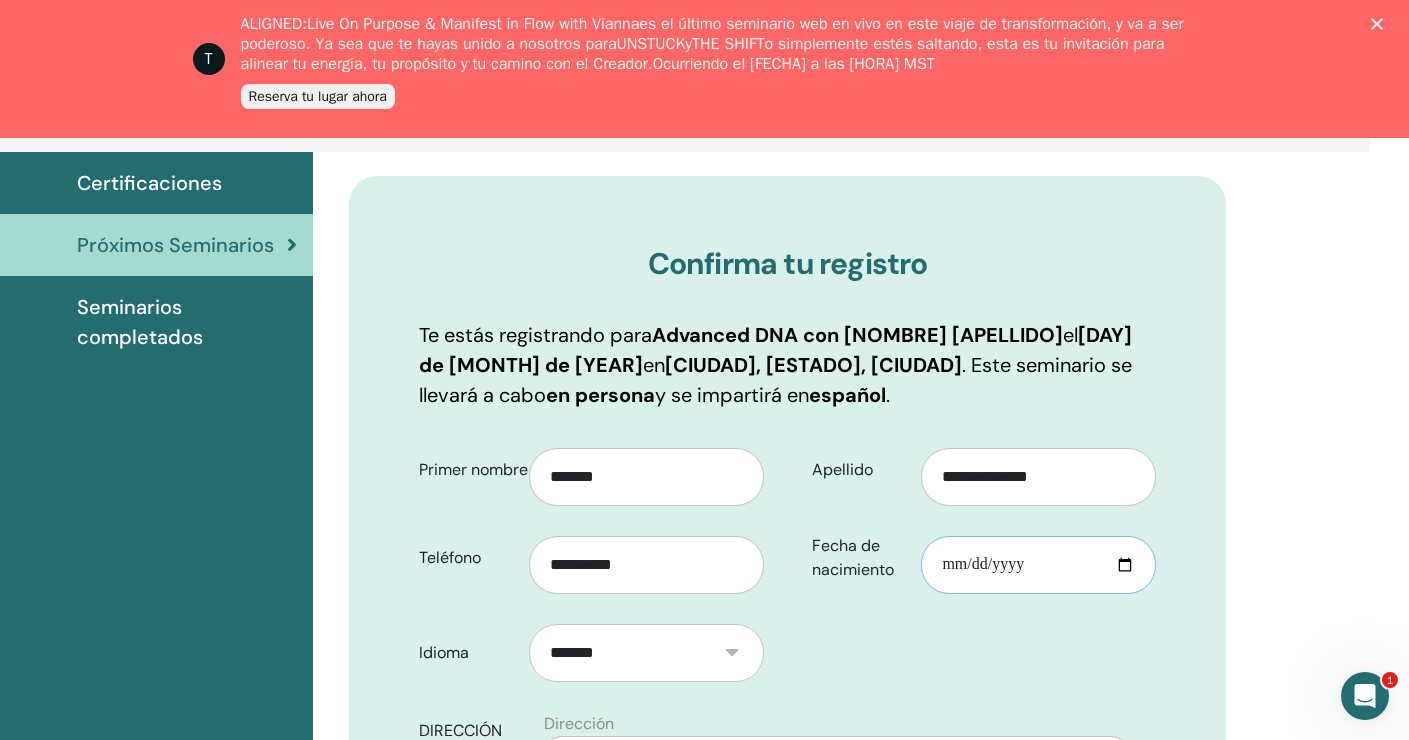 click on "**********" at bounding box center [1038, 565] 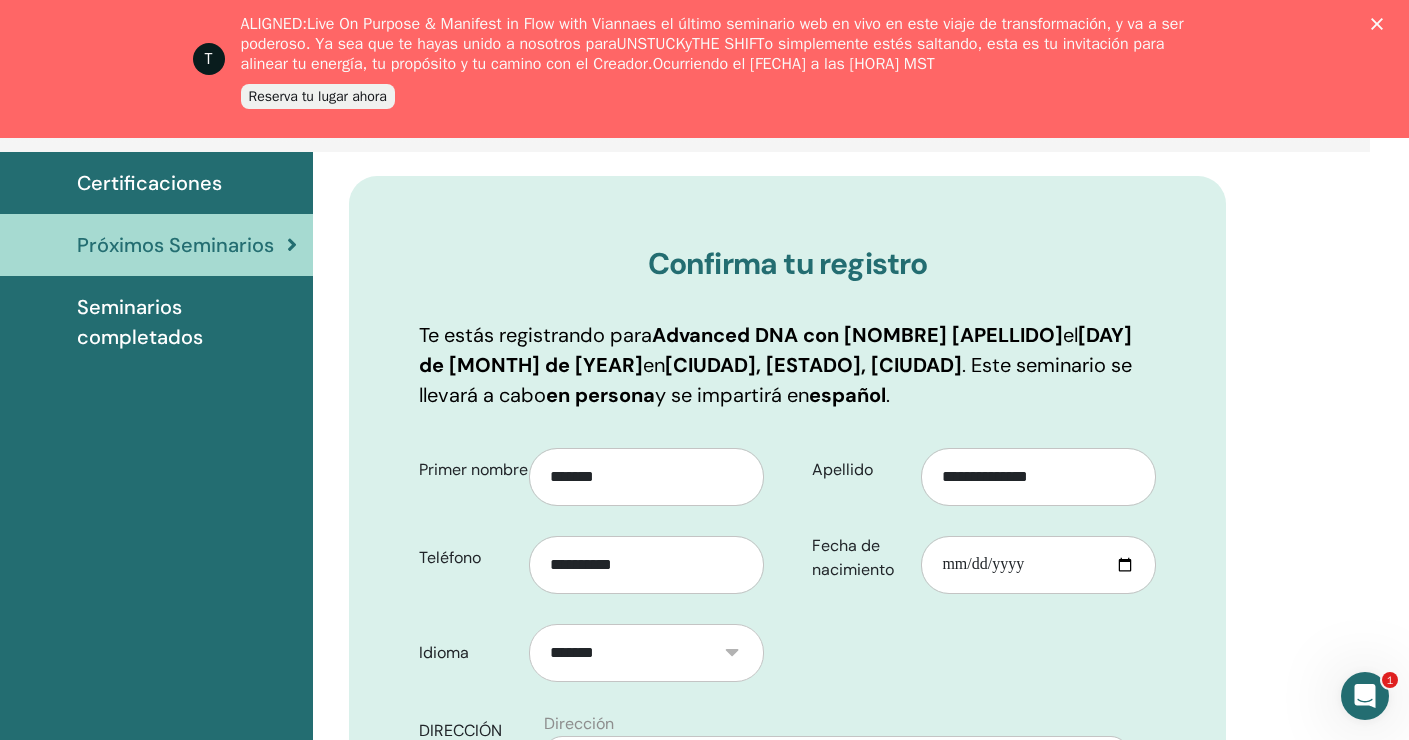 click on "**********" at bounding box center [654, 558] 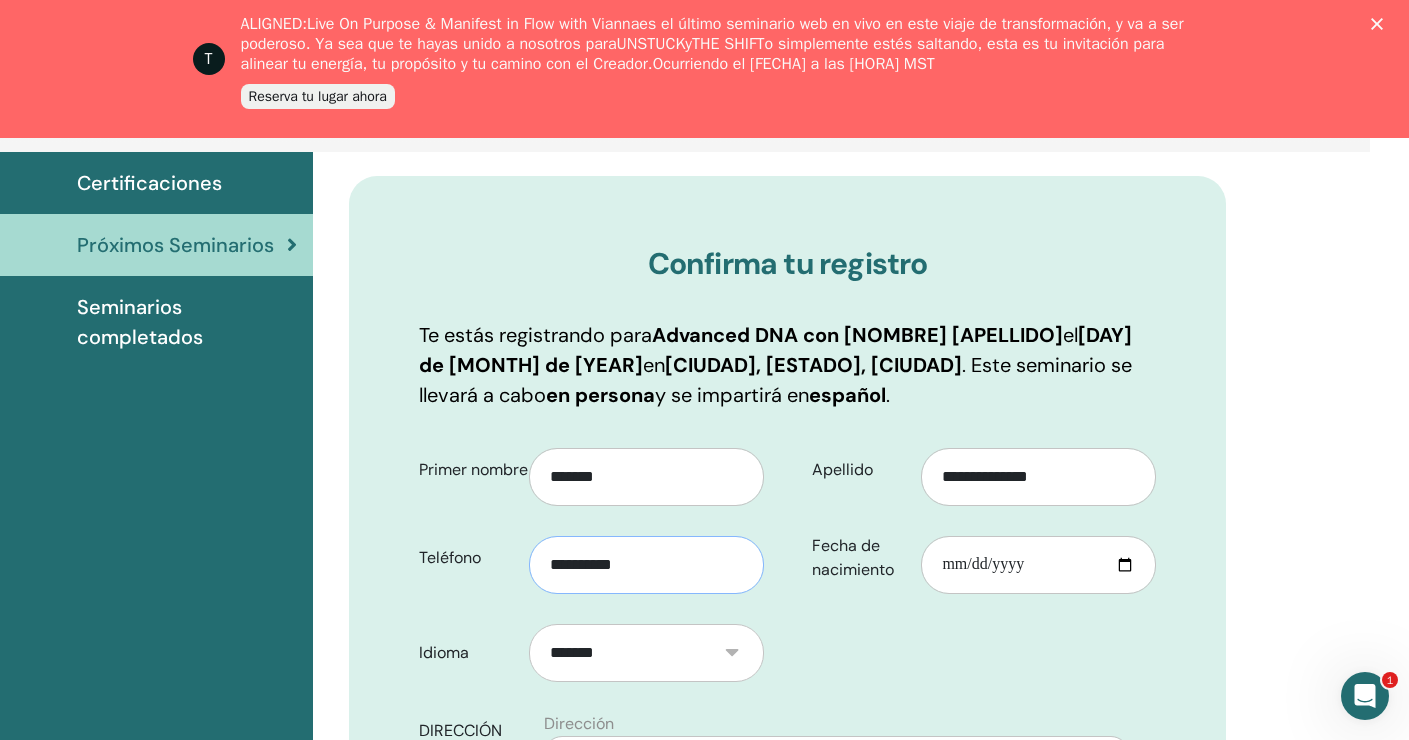 click on "**********" at bounding box center (646, 565) 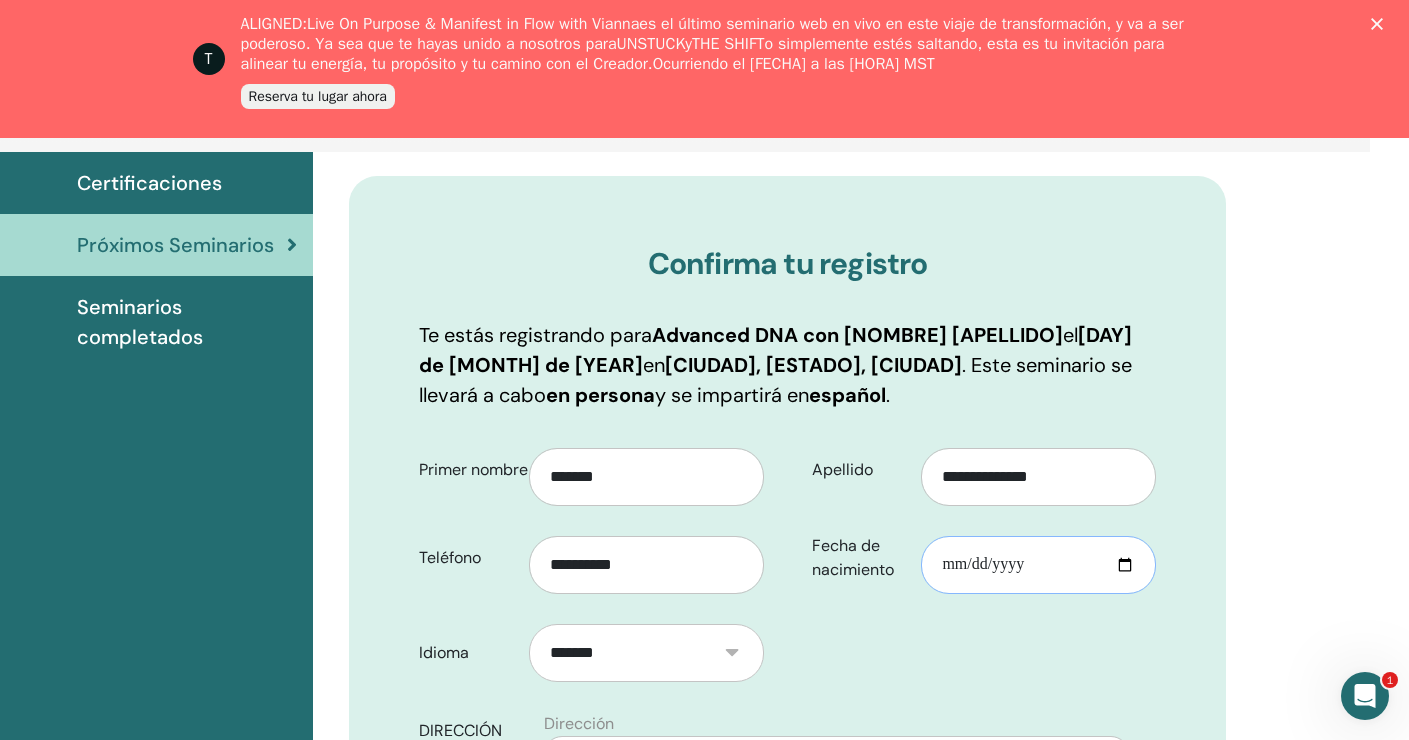 type on "**********" 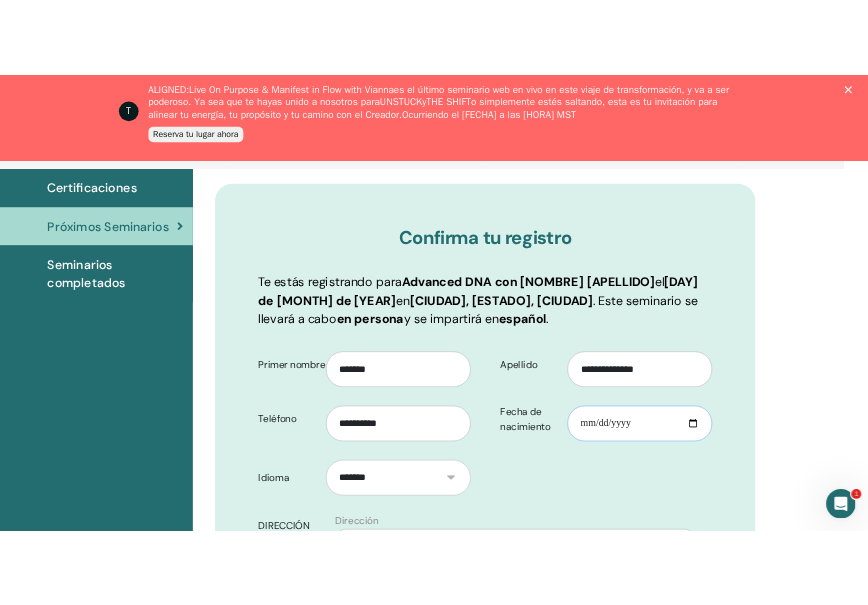 scroll, scrollTop: 259, scrollLeft: 39, axis: both 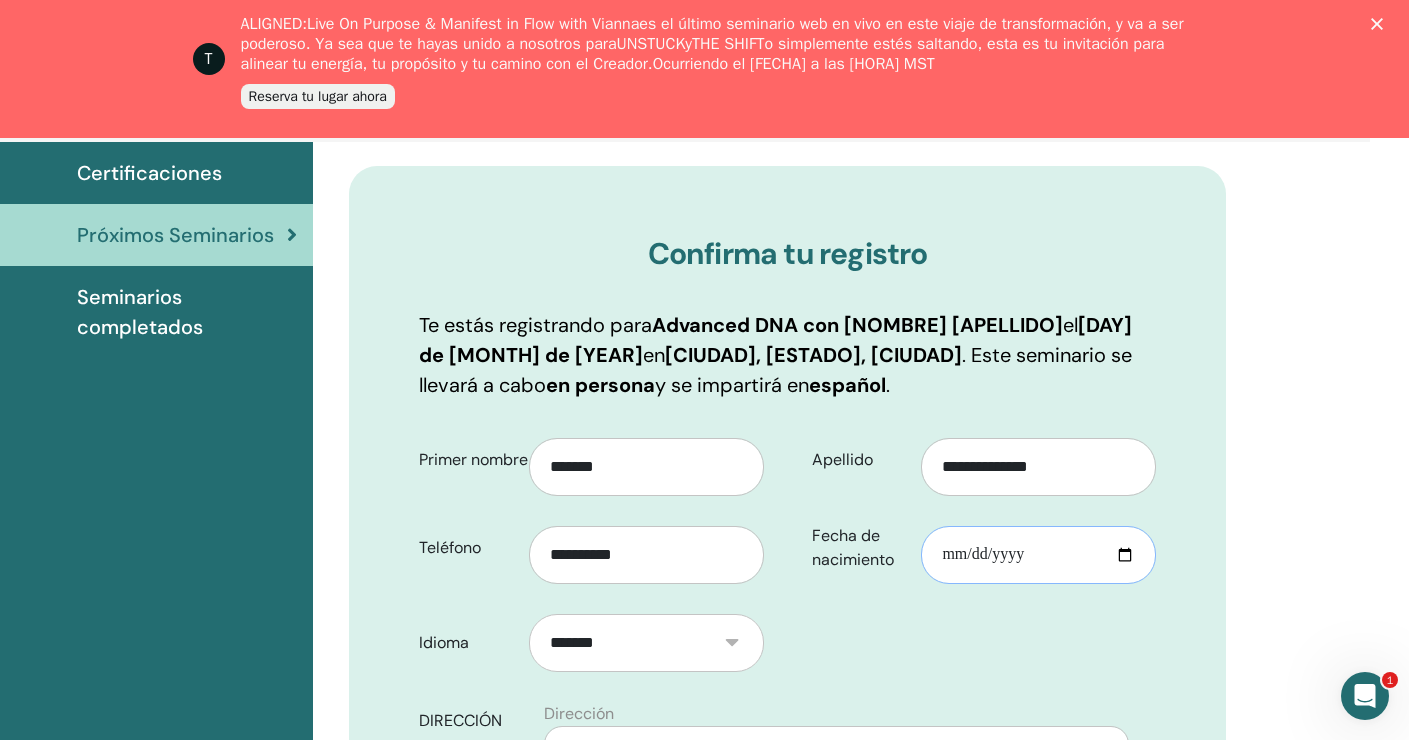 click on "**********" at bounding box center [1046, 548] 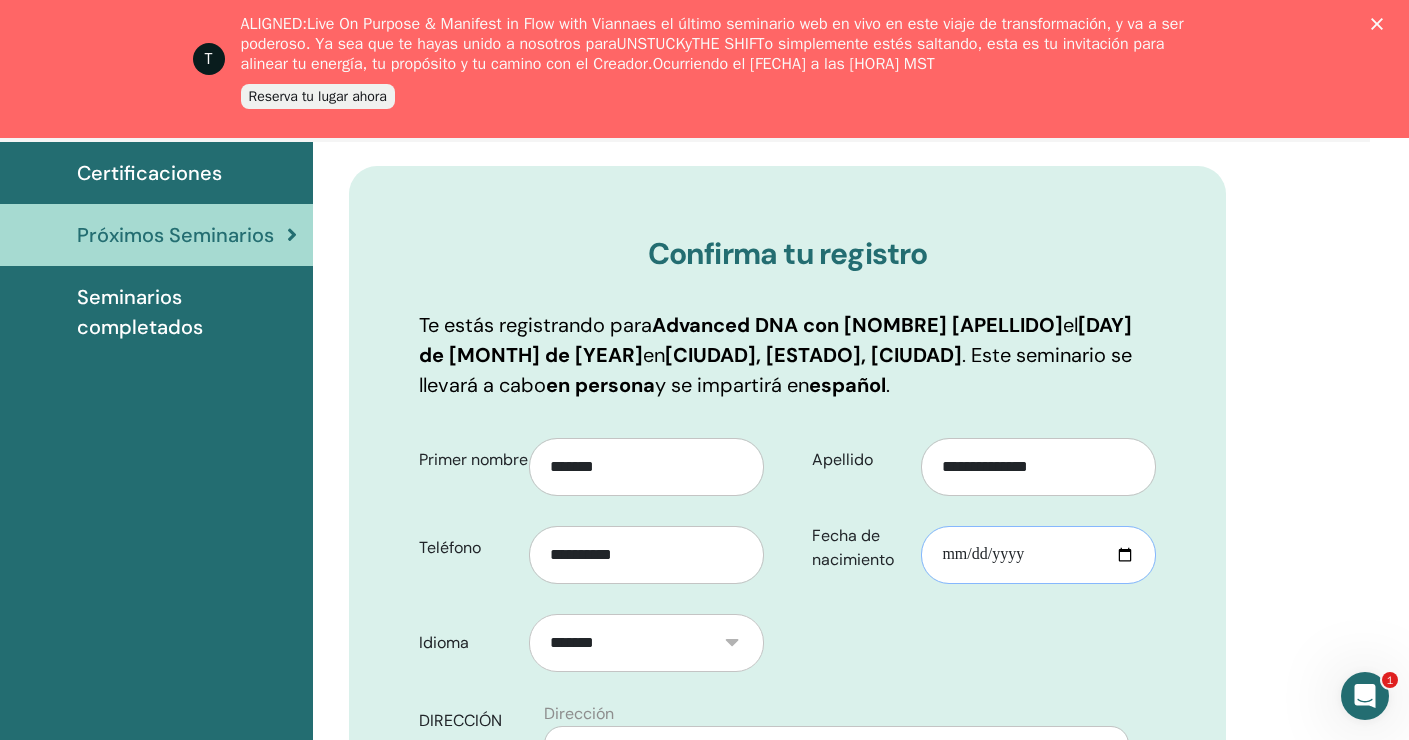 click on "**********" at bounding box center (1038, 555) 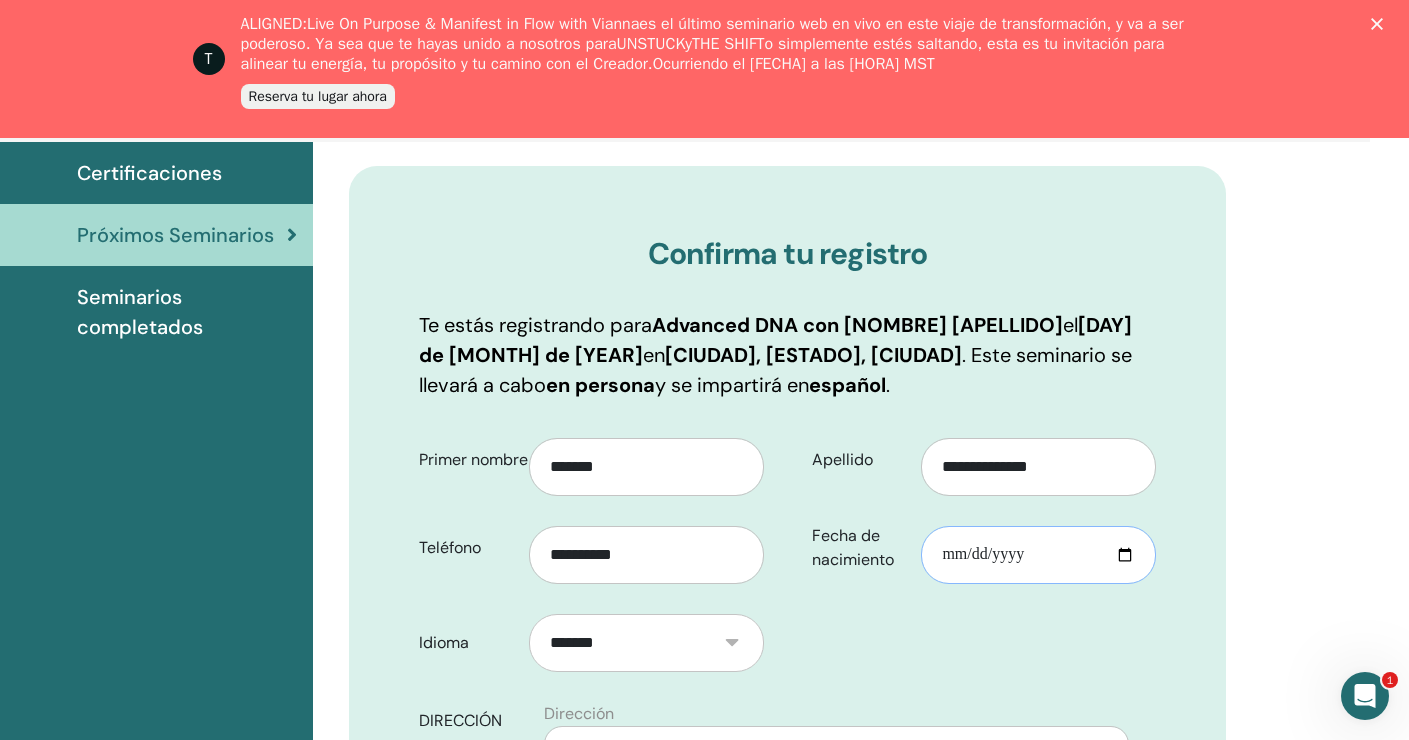 click on "**********" at bounding box center (1038, 555) 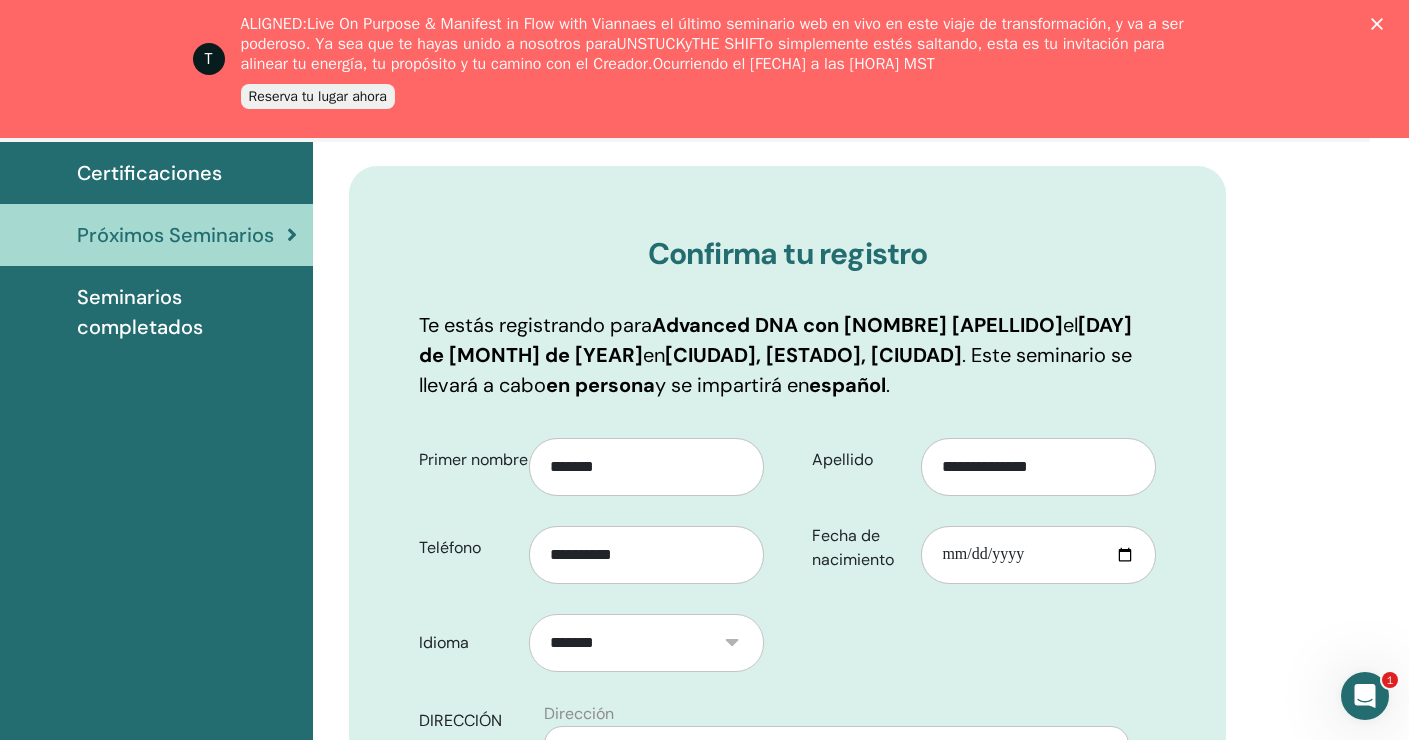 click 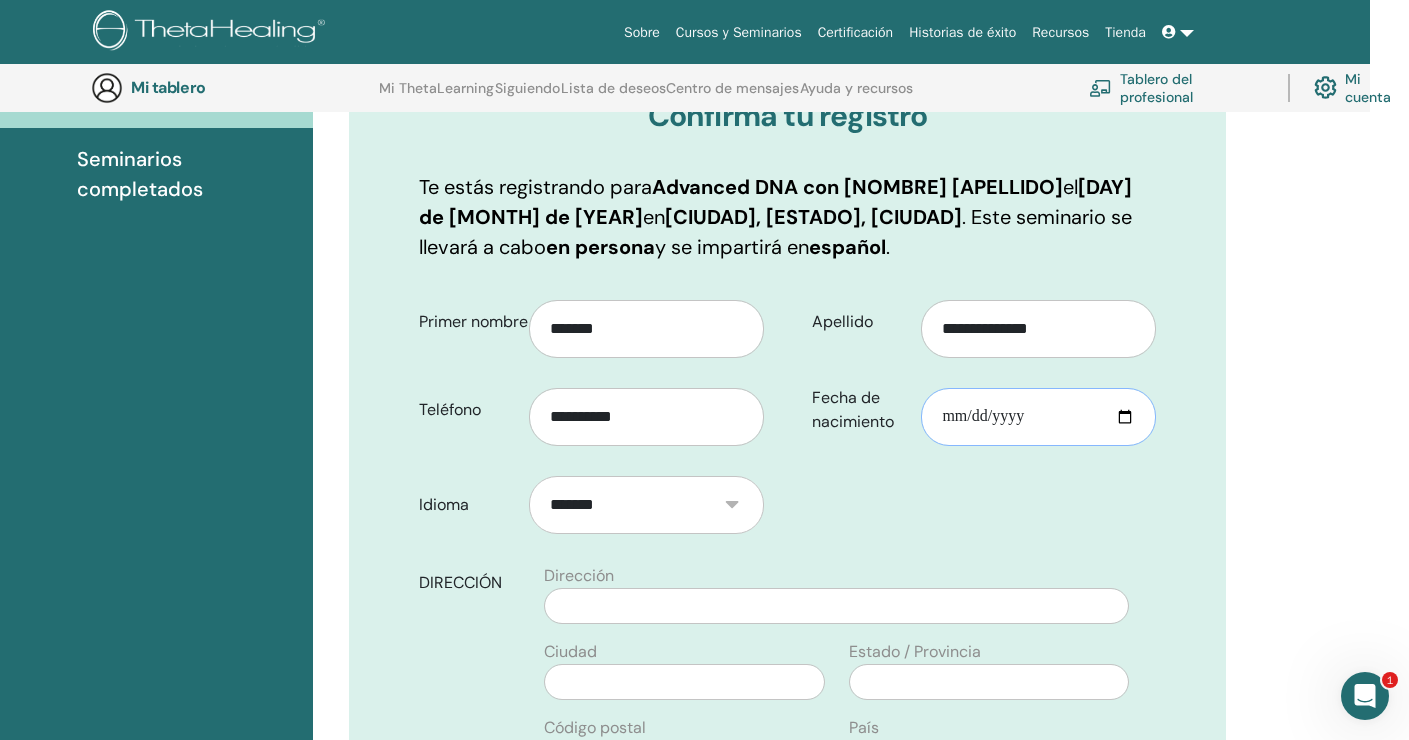 click on "**********" at bounding box center [1038, 417] 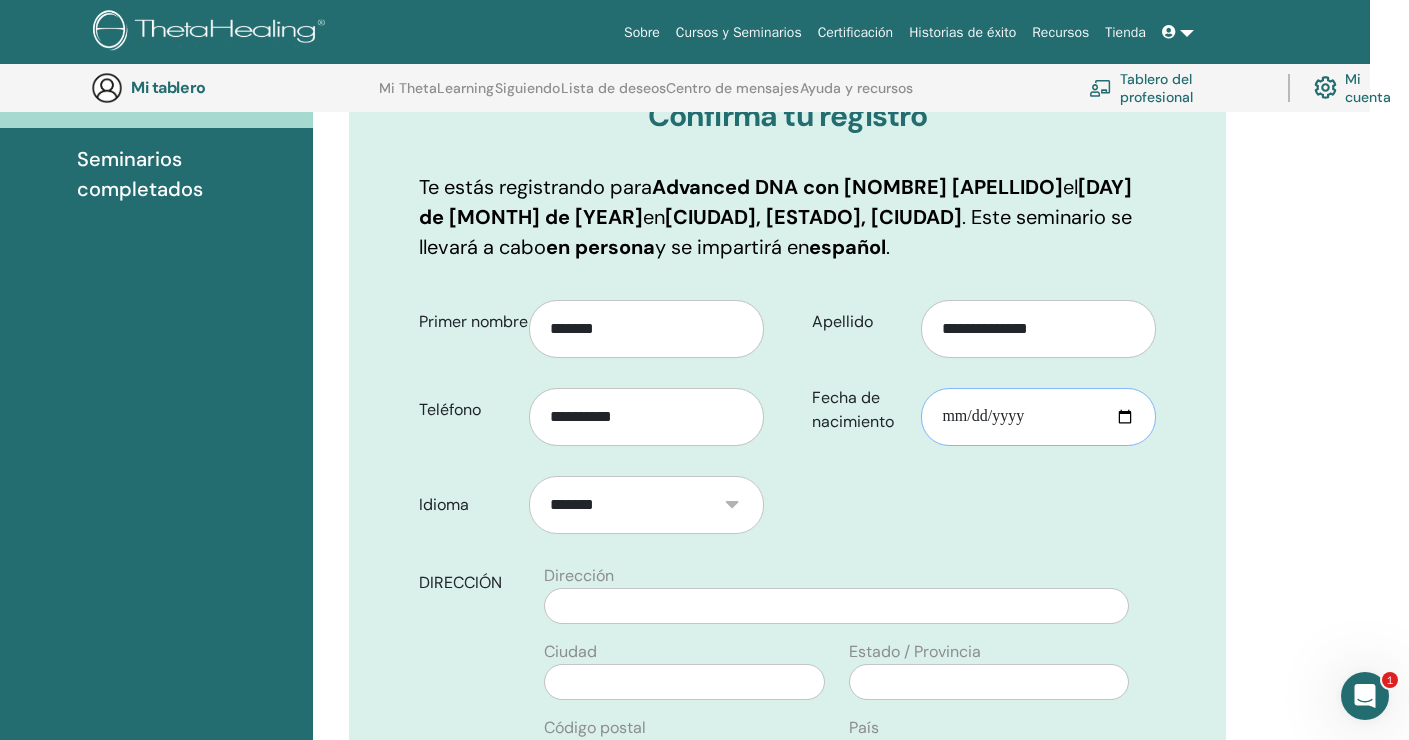 click on "**********" at bounding box center [1038, 417] 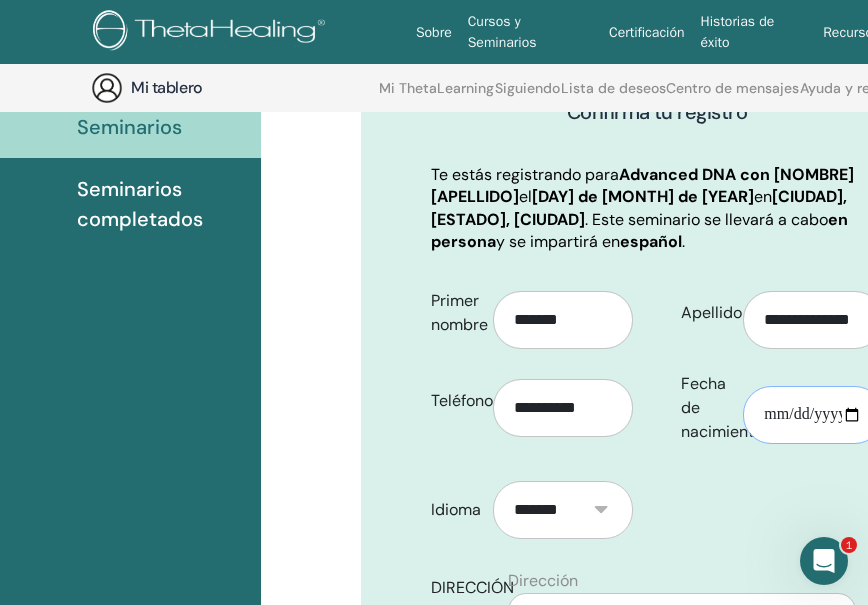 click on "**********" at bounding box center [813, 415] 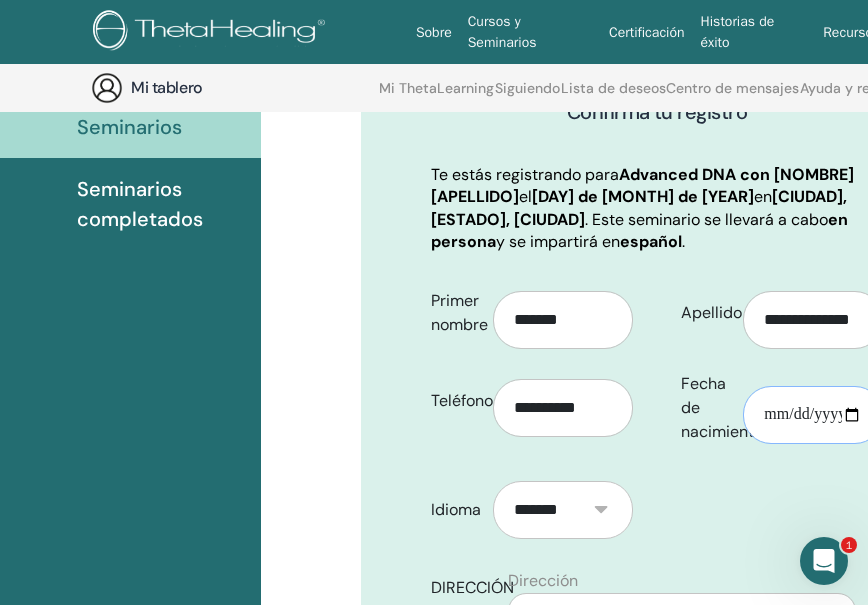type on "**********" 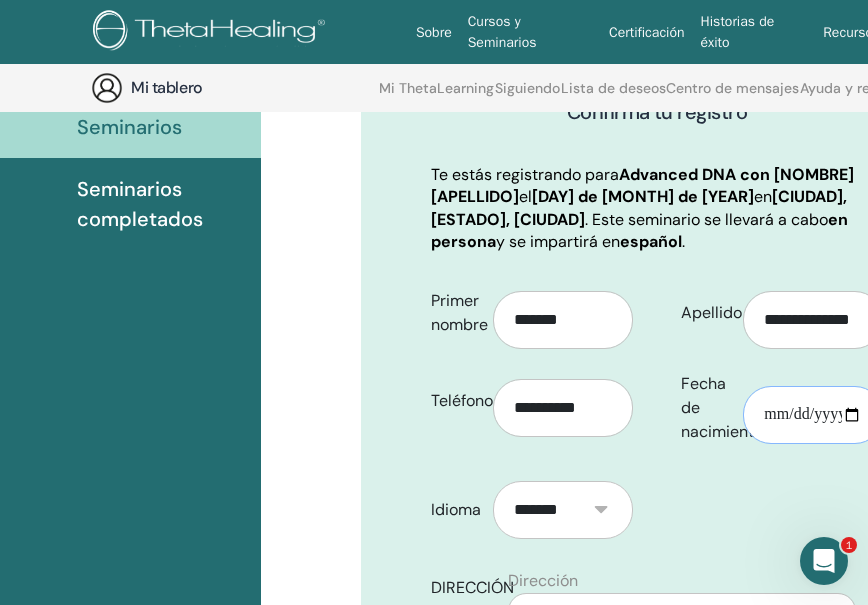 click on "Primer nombre
[NOMBRE]
Teléfono
[TELÉFONO]
Apellido
[APELLIDO]
Fecha de nacimiento
[FECHA DE NACIMIENTO]
Idioma
[IDIOMA]" at bounding box center [657, 730] 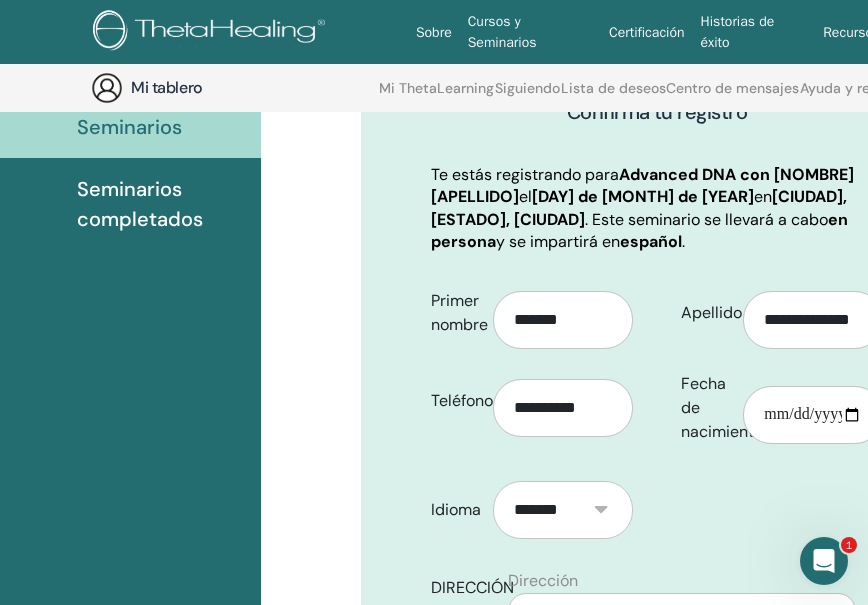 click on "Primer nombre
[NOMBRE]
Teléfono
[TELÉFONO]
Apellido
[APELLIDO]
Fecha de nacimiento
[FECHA DE NACIMIENTO]
Idioma
[IDIOMA]" at bounding box center (657, 730) 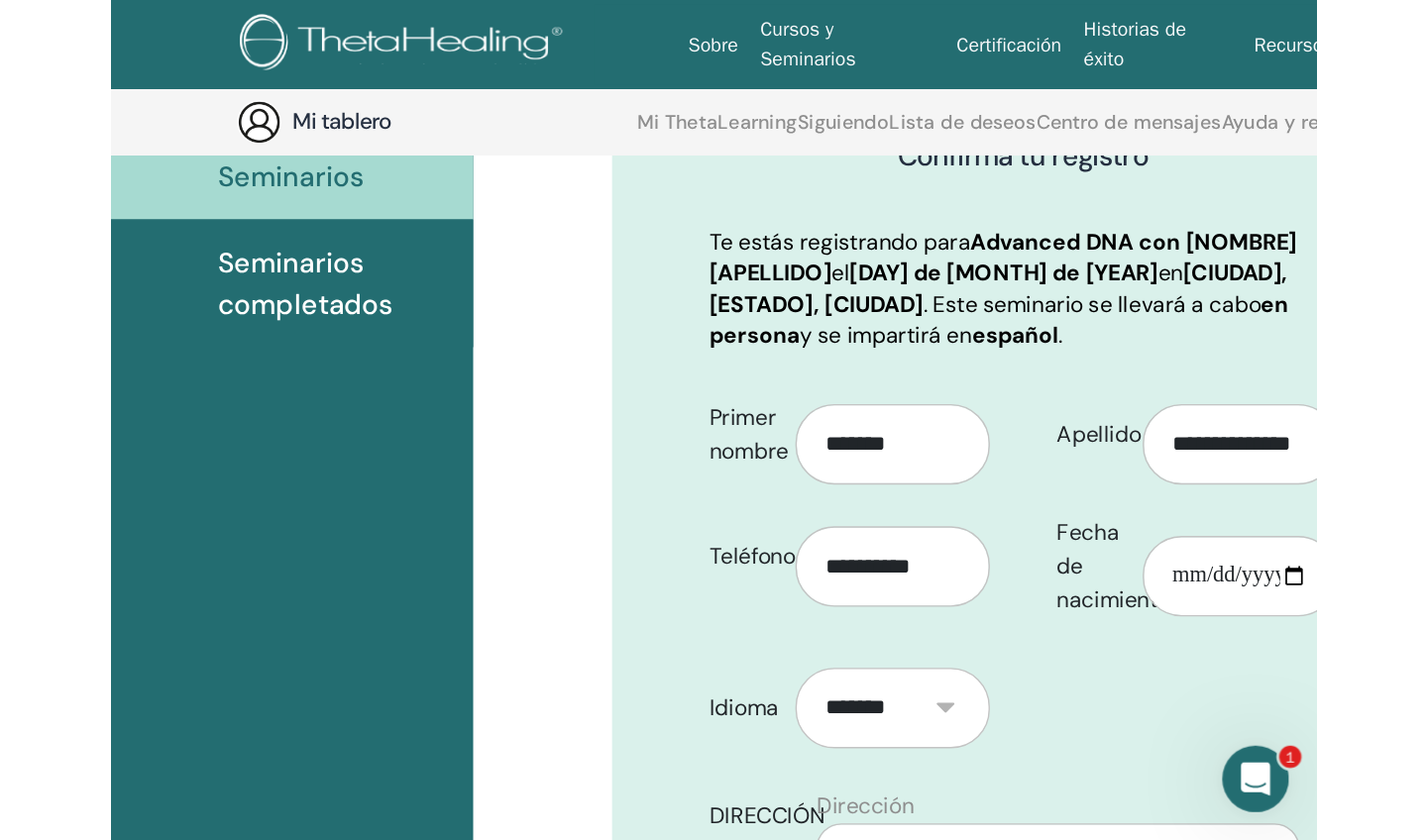 scroll, scrollTop: 257, scrollLeft: 8, axis: both 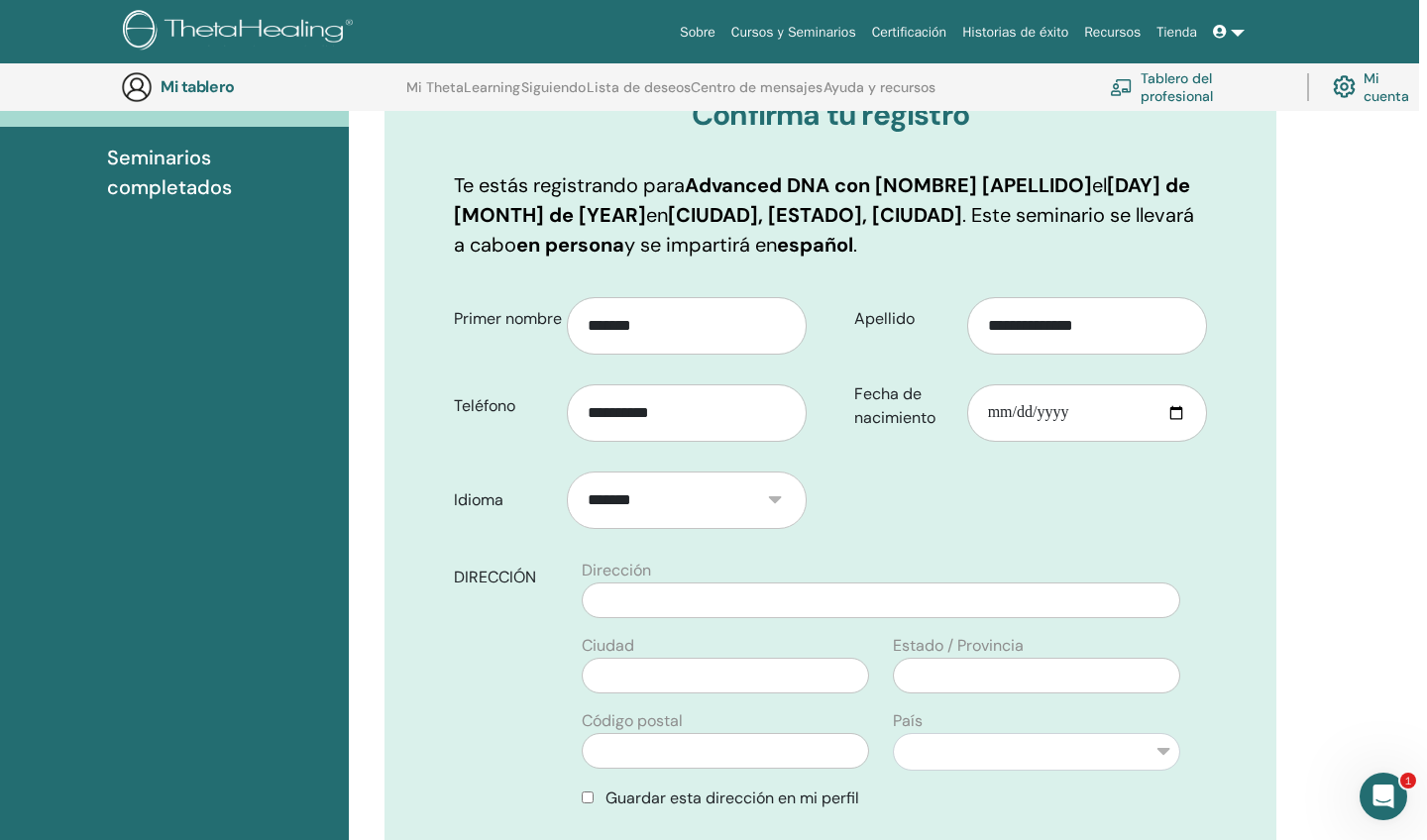 click on "Primer nombre
[NOMBRE]
Teléfono
[TELÉFONO]
Apellido
[APELLIDO]
Fecha de nacimiento
[FECHA DE NACIMIENTO]
Idioma
[IDIOMA]" at bounding box center (830, 713) 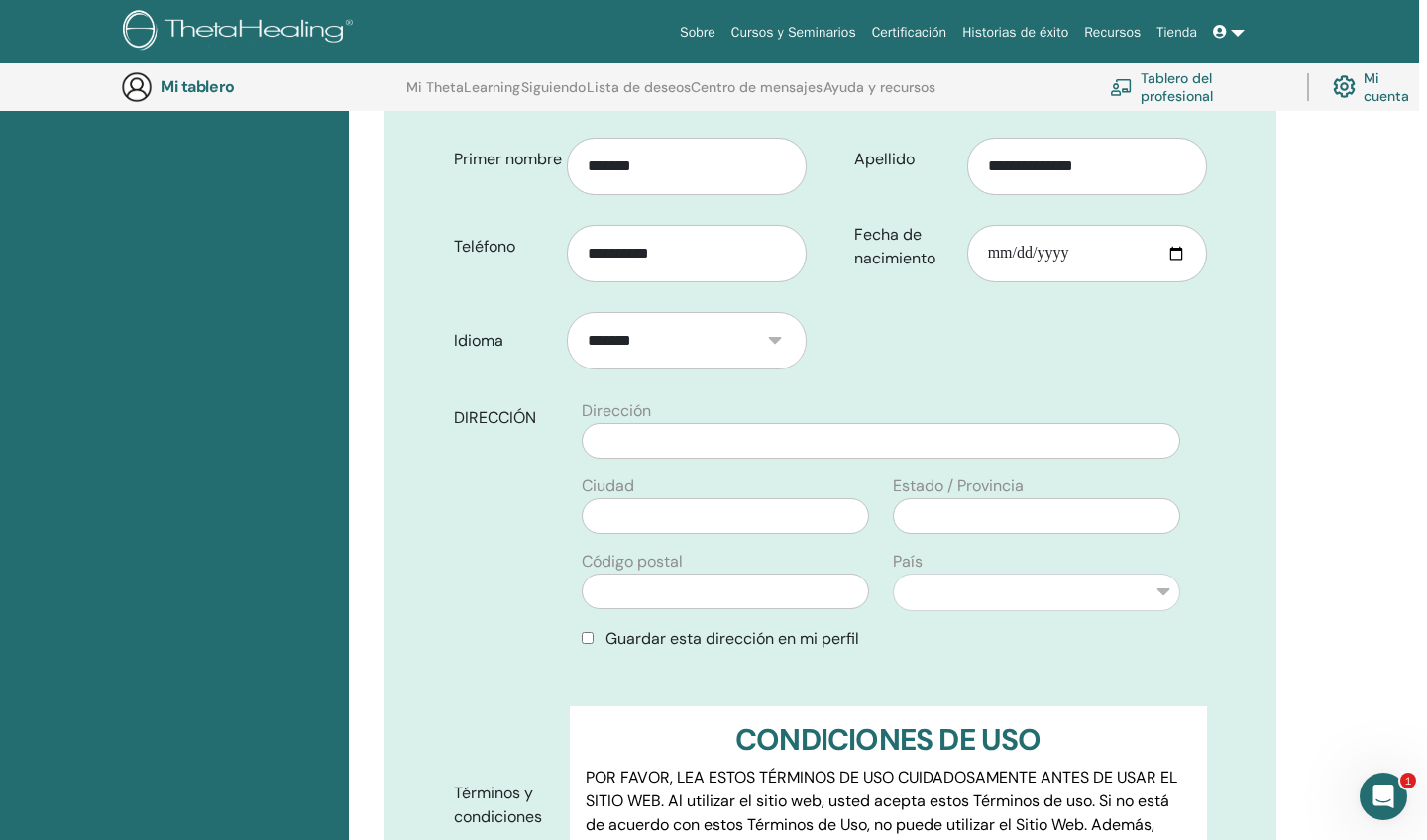 scroll, scrollTop: 446, scrollLeft: 8, axis: both 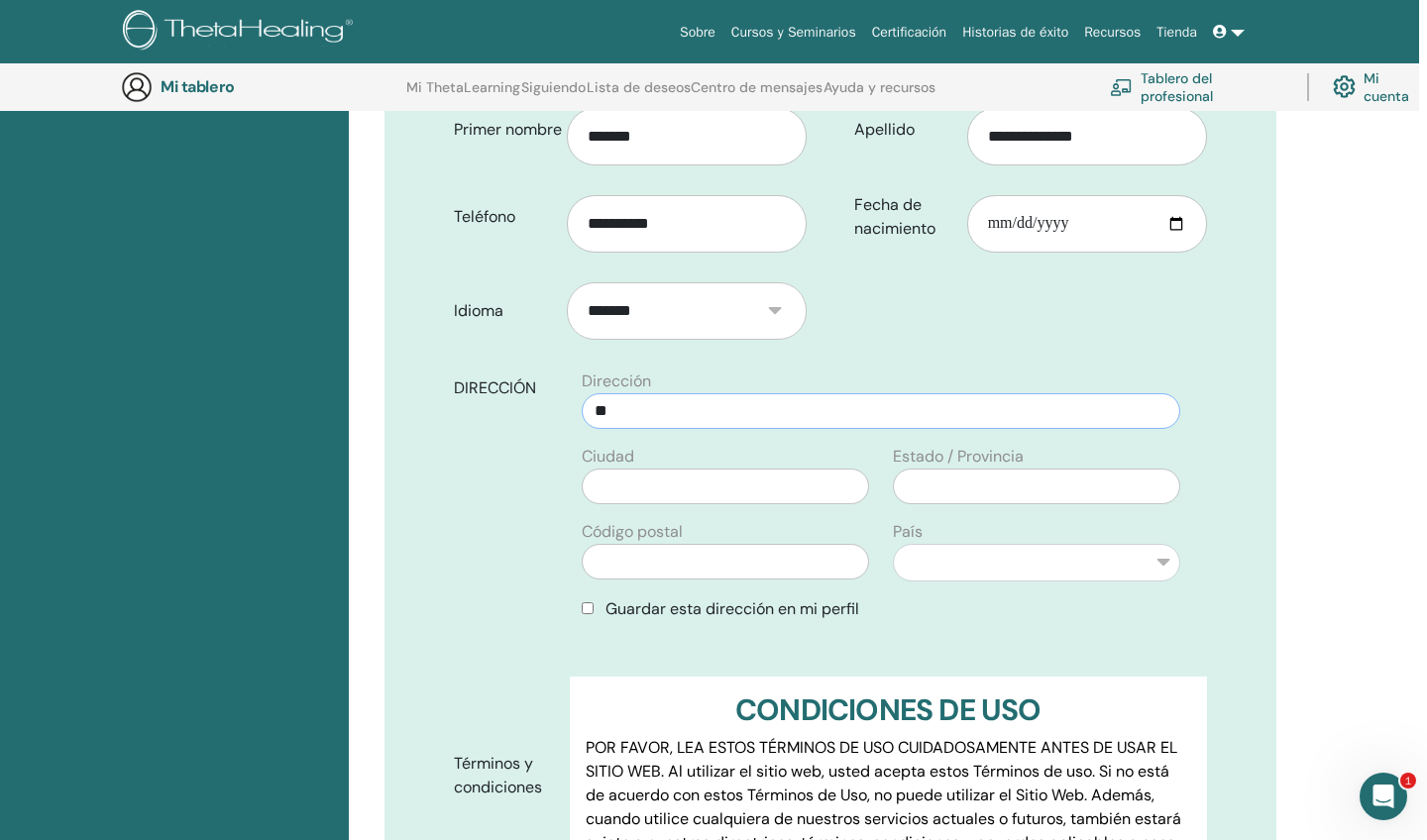 type on "*" 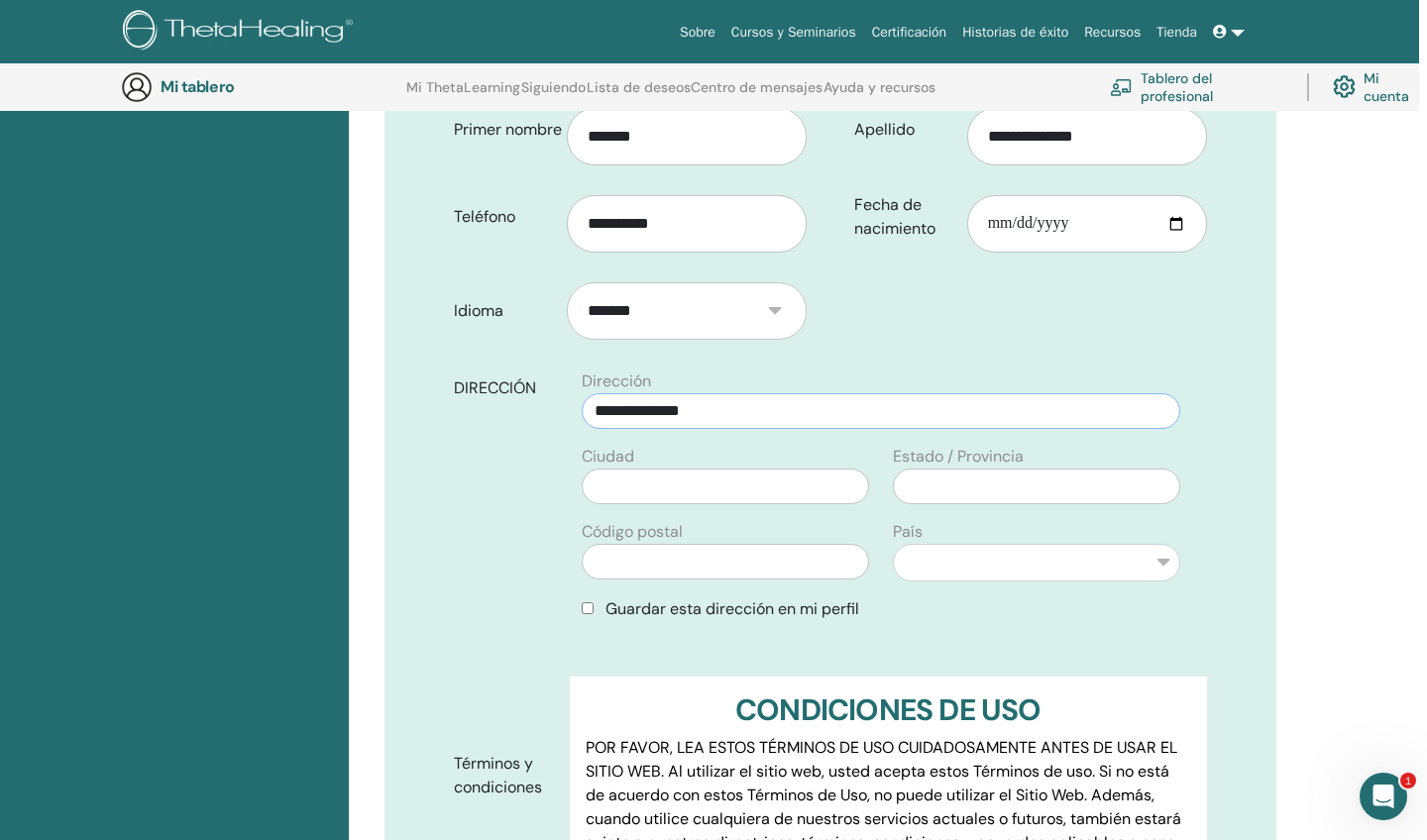 type on "**********" 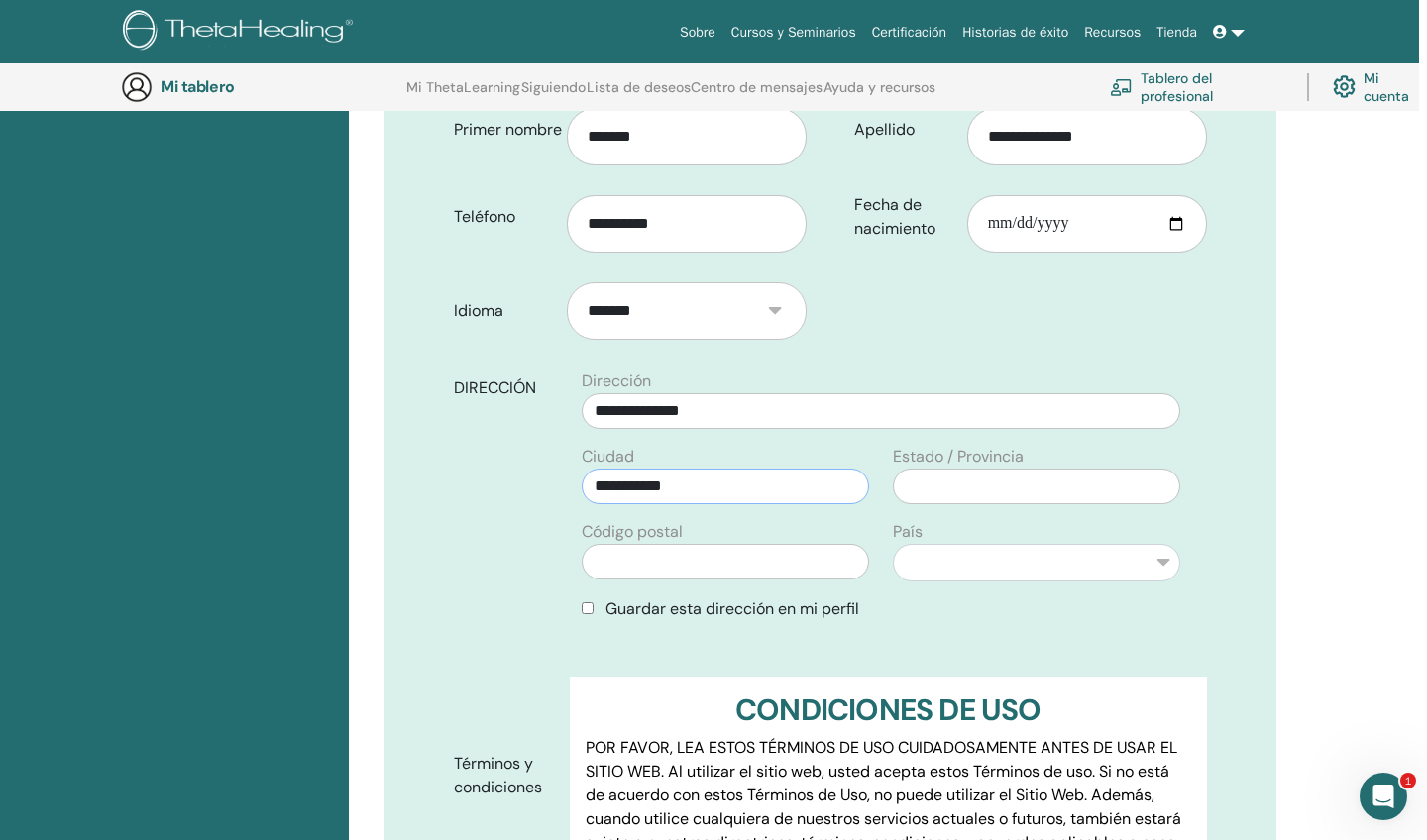 type on "**********" 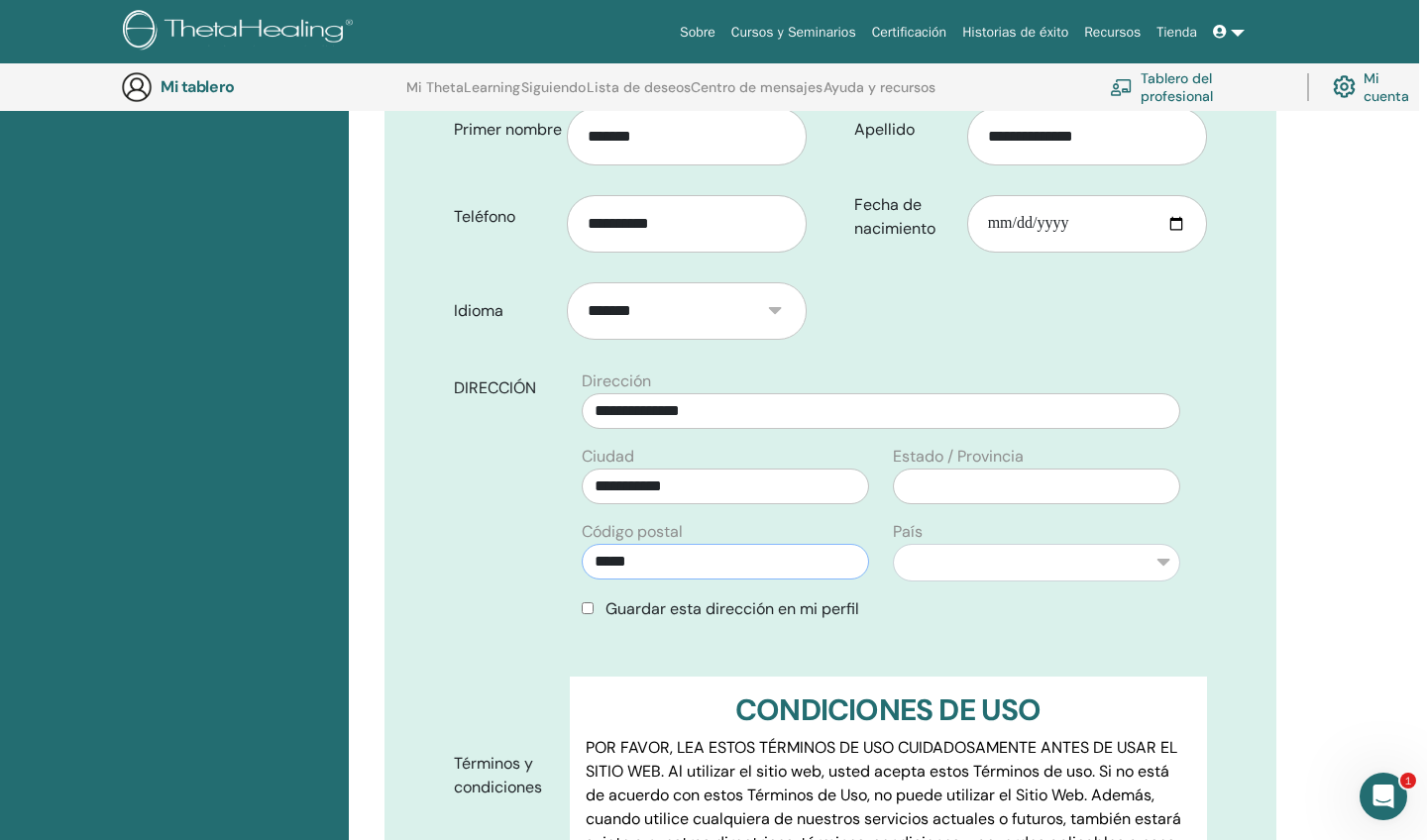 type on "*****" 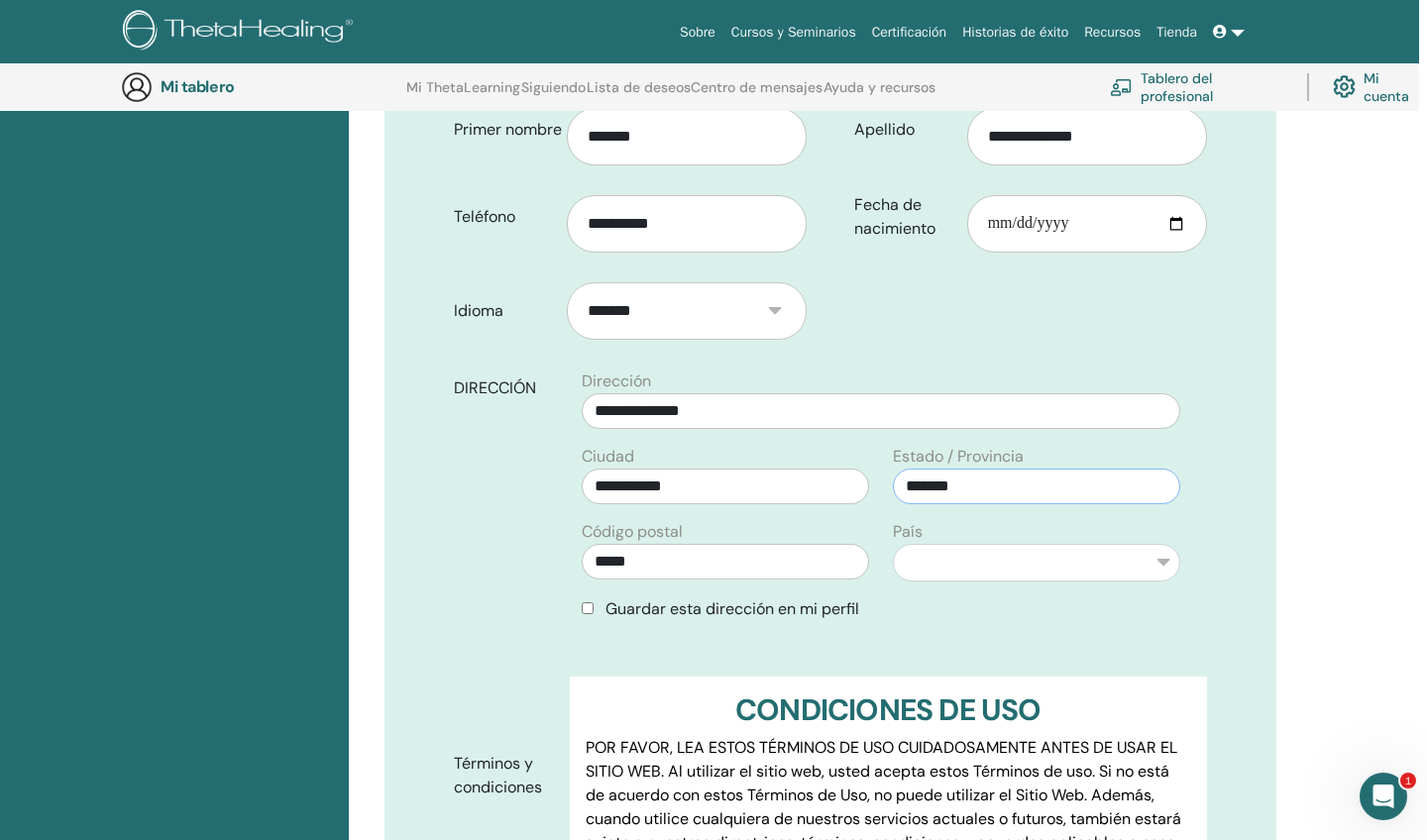 type on "*******" 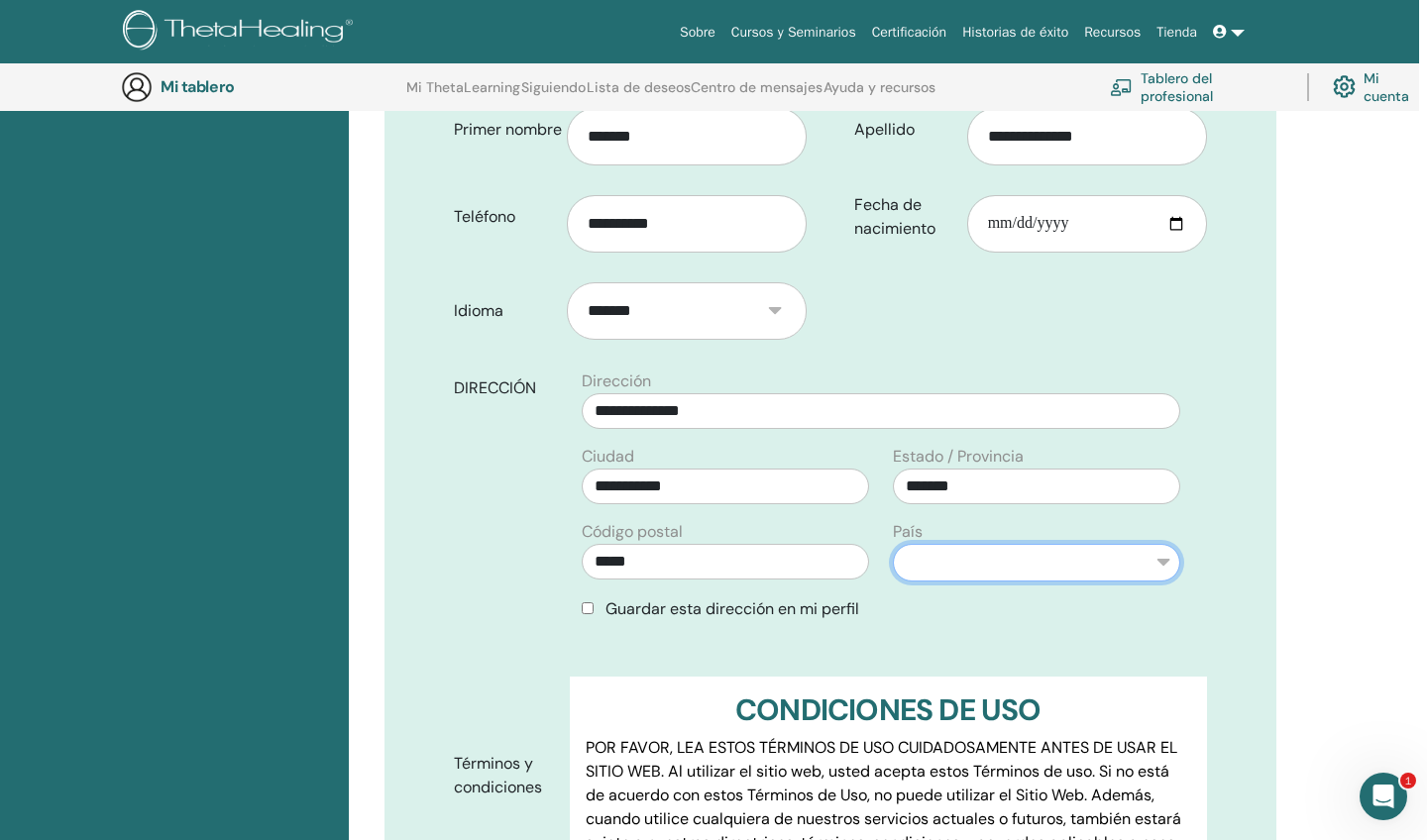 select on "*" 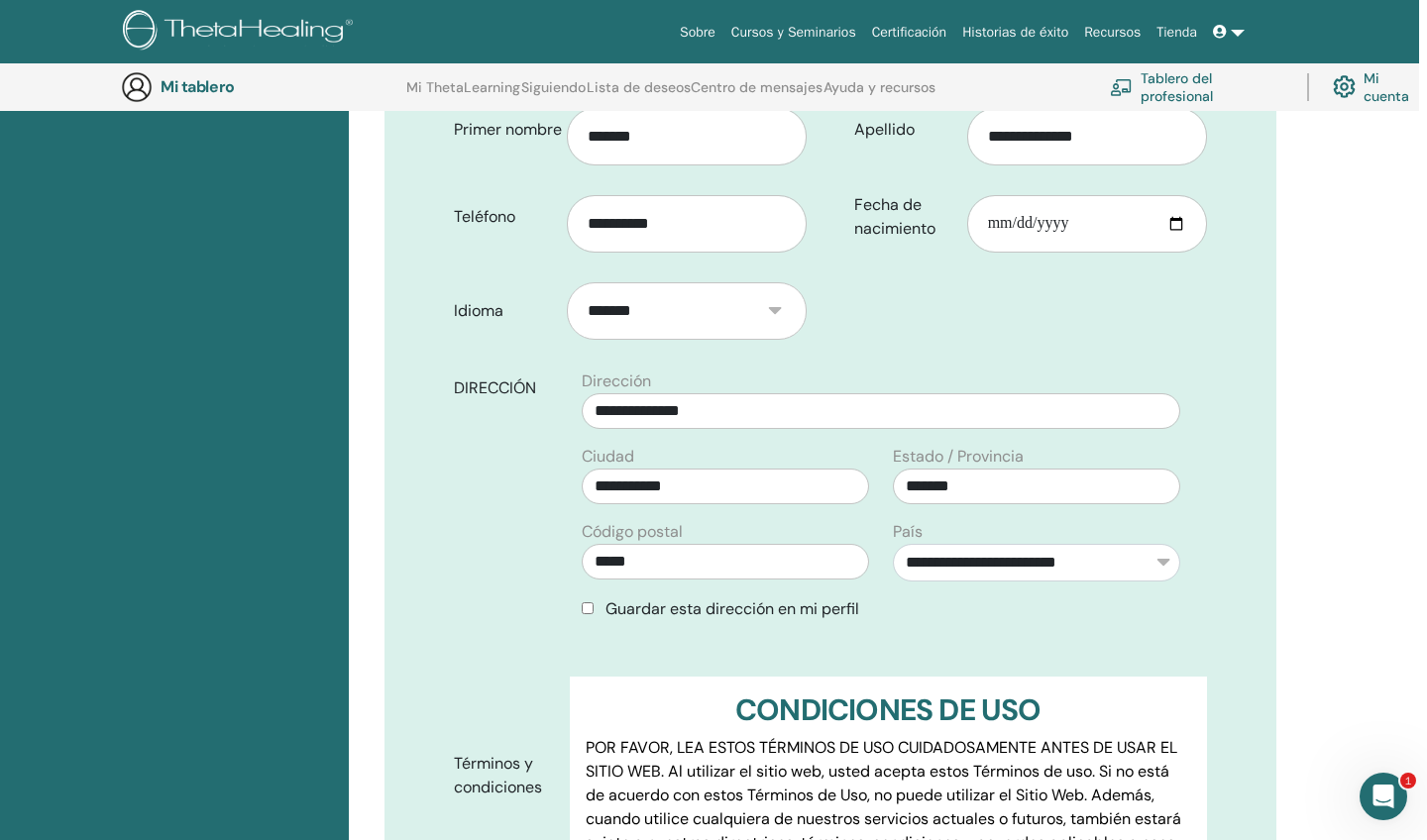 click on "DIRECCIÓN
Dirección
[DIRECCIÓN]
Ciudad
[CIUDAD]
Código postal
[CÓDIGO POSTAL]
Estado / Provincia
[ESTADO]
País
[PAÍS]
******
******
*********
*******
***** ********* **** ****** ***** **" at bounding box center [830, 511] 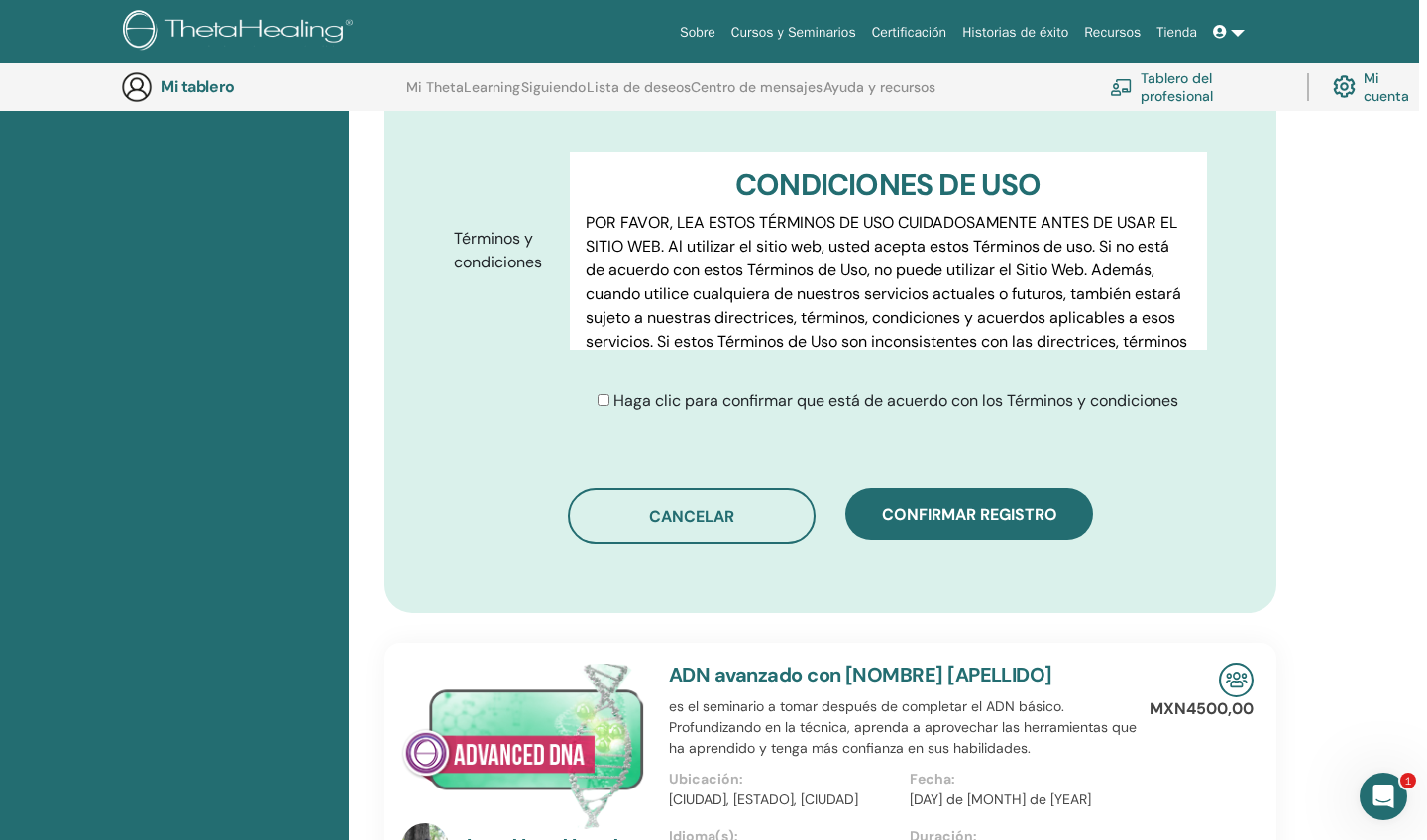 scroll, scrollTop: 977, scrollLeft: 8, axis: both 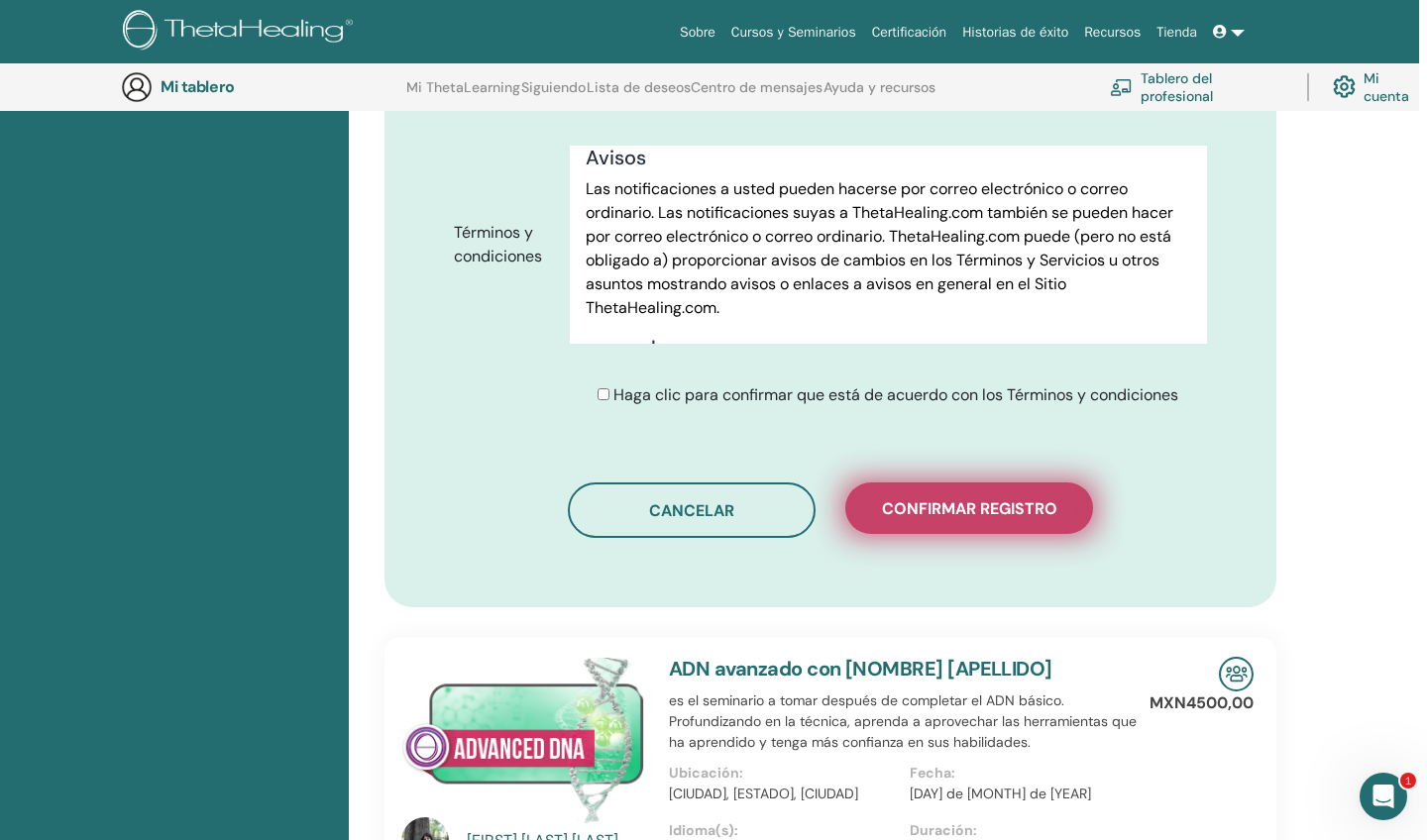 click on "CONFIRMAR REGISTRO" at bounding box center (969, 508) 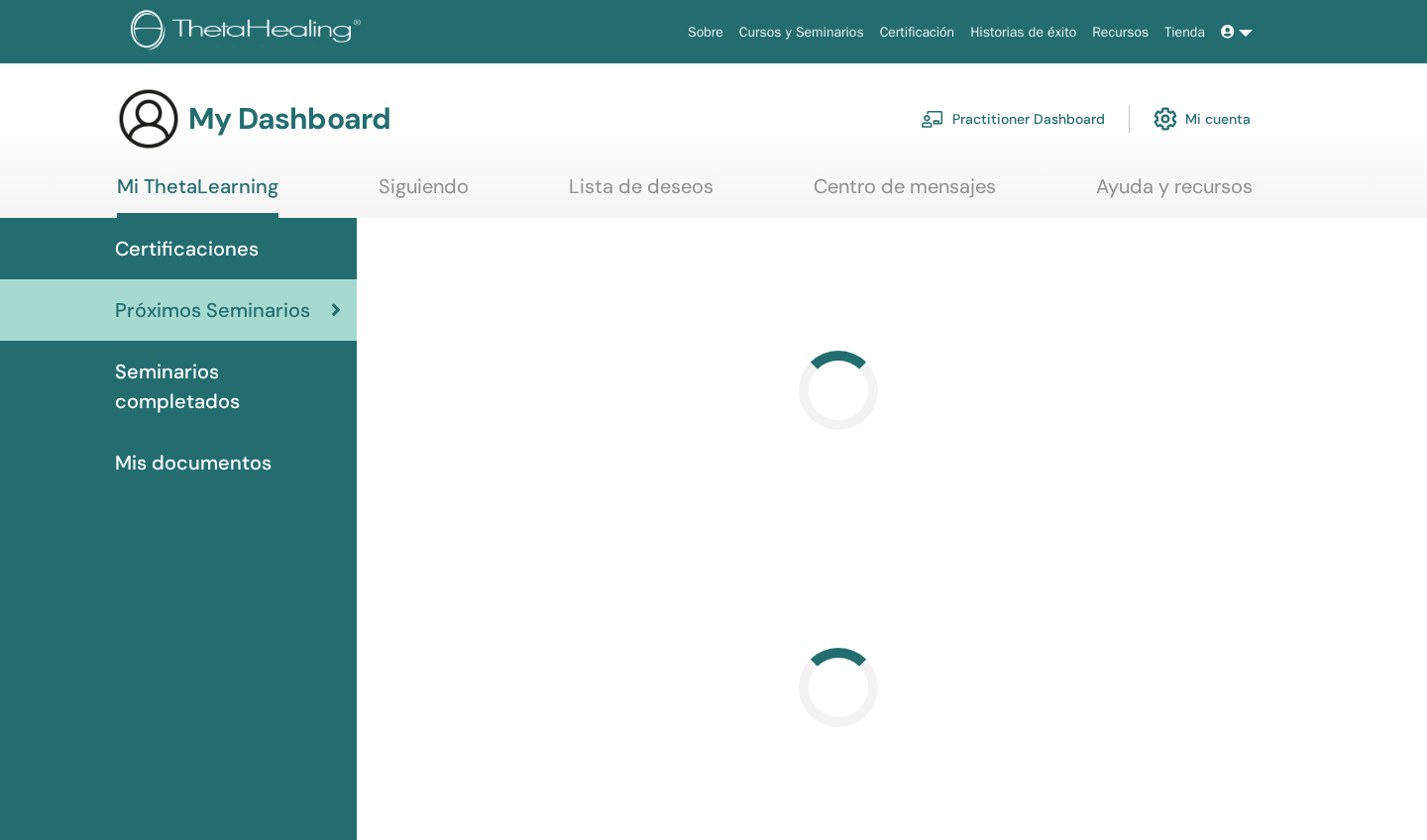 scroll, scrollTop: 0, scrollLeft: 0, axis: both 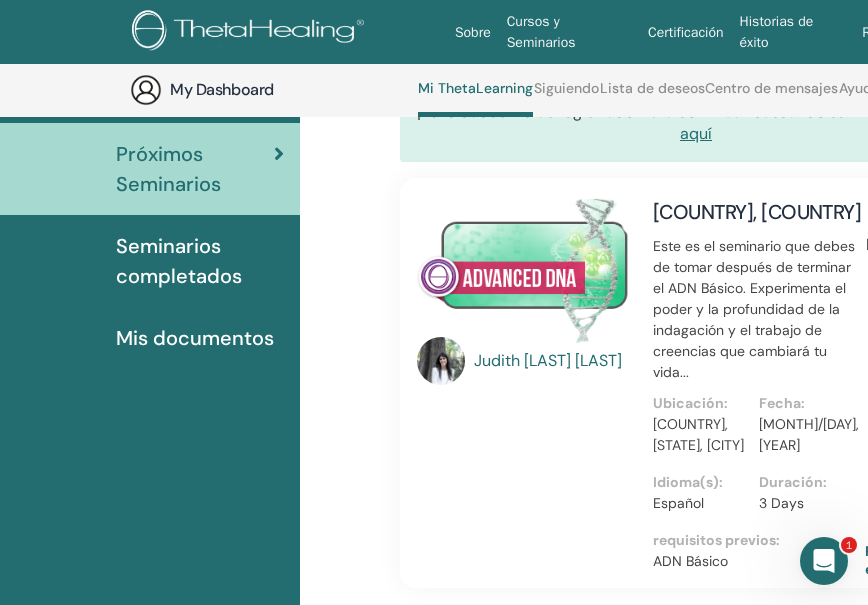 click on "Sobre
Cursos y Seminarios
Certificación
Historias de éxito
Recursos
Tienda
AR [NAME] Mi ThetaLearning Mis ThetaHealers Mis Seminarios Lista de deseos Conviértete en un practicante Notificaciones 4 Mensajes Mi cuenta Theta Apoyo Cerrar sesión" at bounding box center (600, 32) 